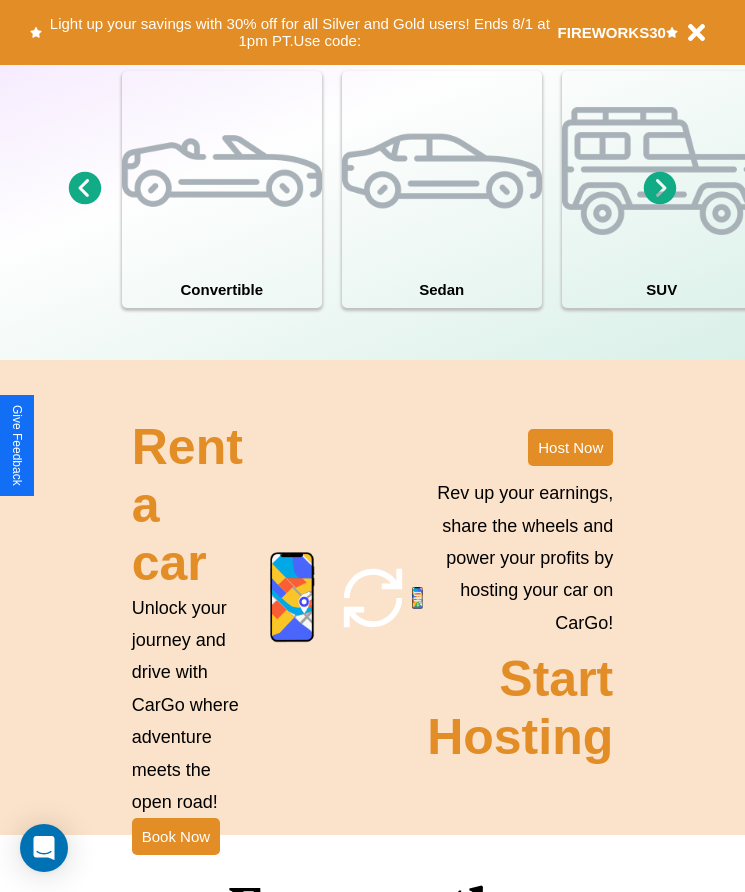 scroll, scrollTop: 2608, scrollLeft: 0, axis: vertical 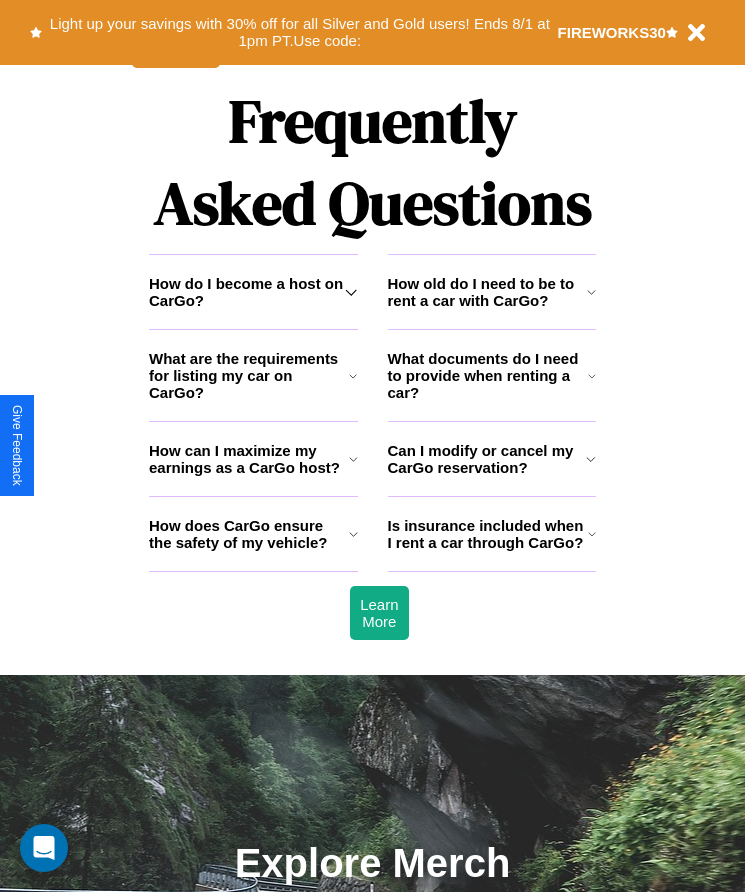 click on "How old do I need to be to rent a car with CarGo?" at bounding box center [487, 292] 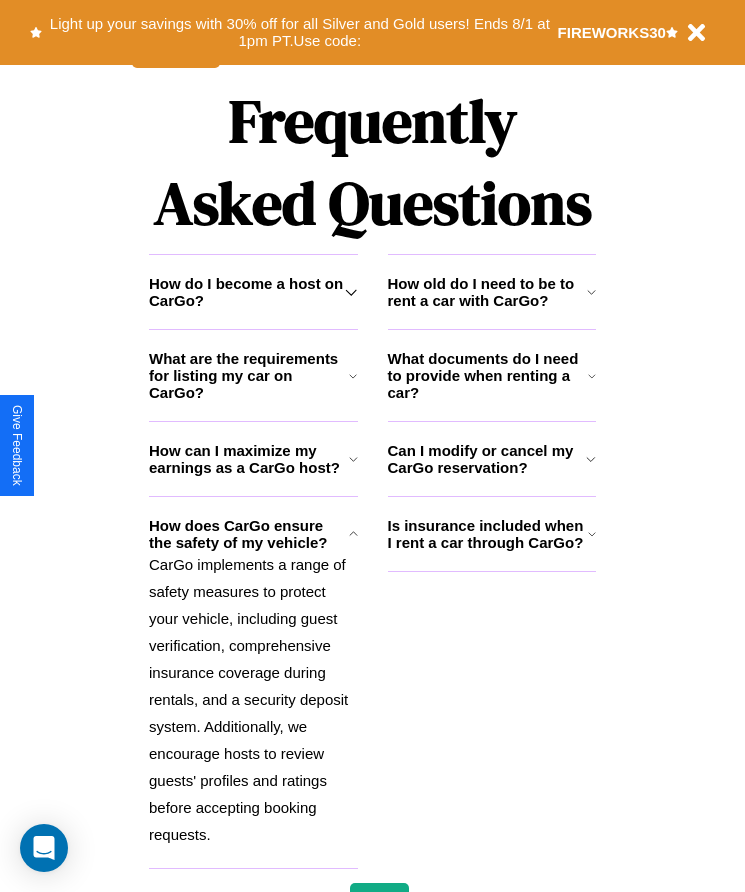 click on "What documents do I need to provide when renting a car?" at bounding box center [488, 375] 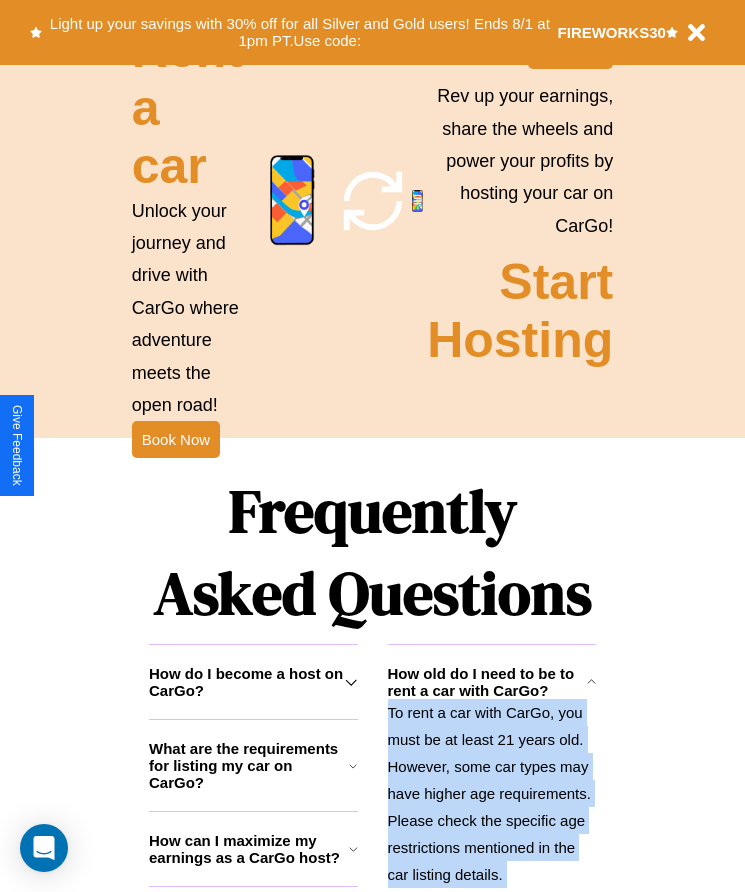 scroll, scrollTop: 1855, scrollLeft: 0, axis: vertical 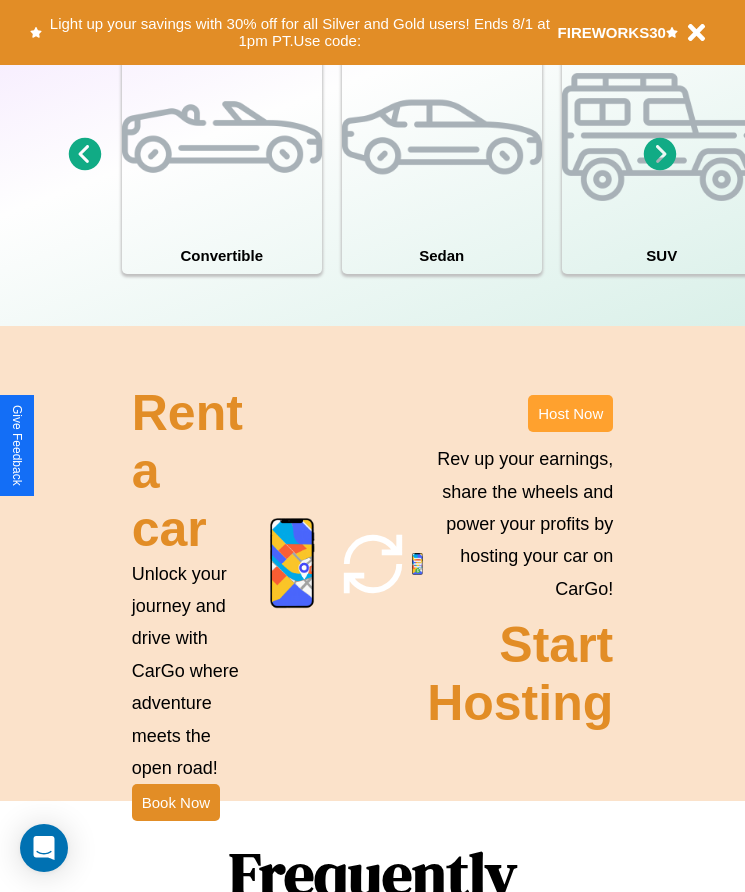 click on "Host Now" at bounding box center (570, 413) 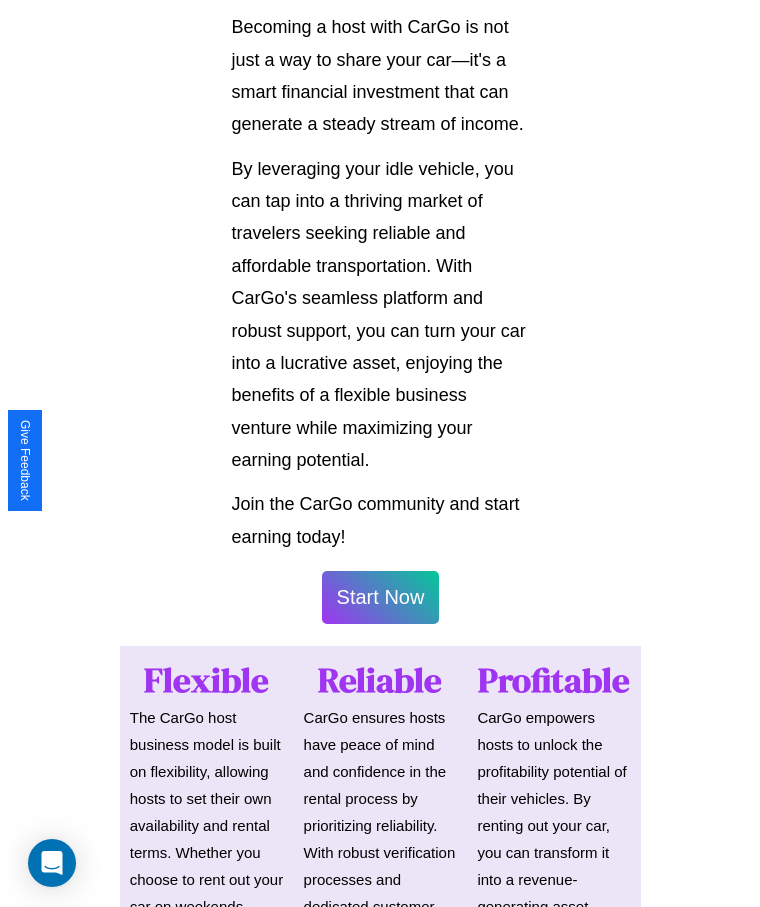 scroll, scrollTop: 1046, scrollLeft: 0, axis: vertical 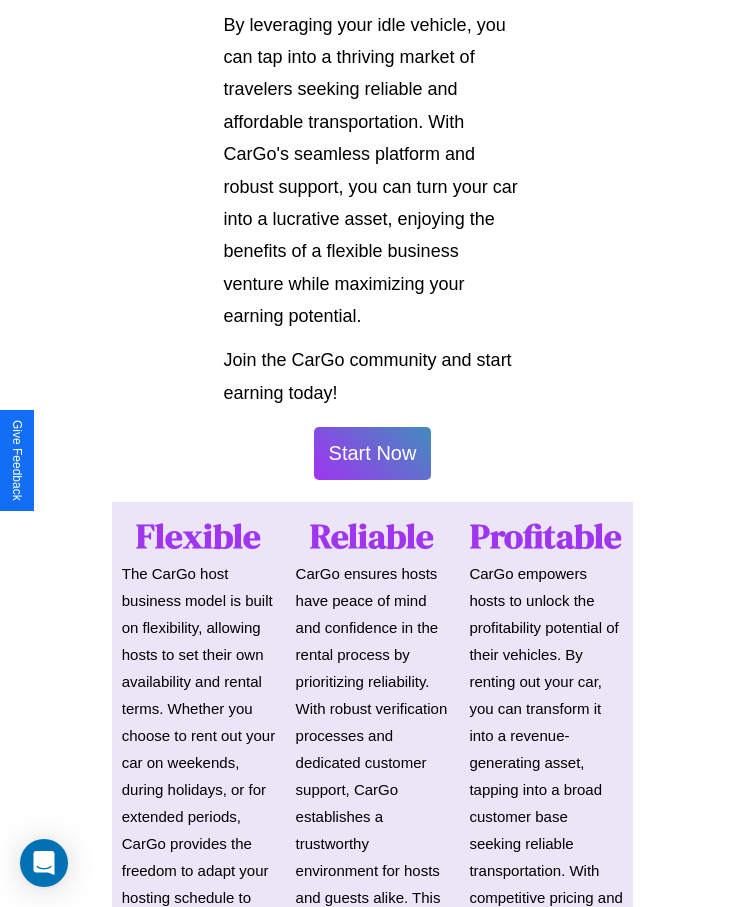 click on "Start Now" at bounding box center (373, 453) 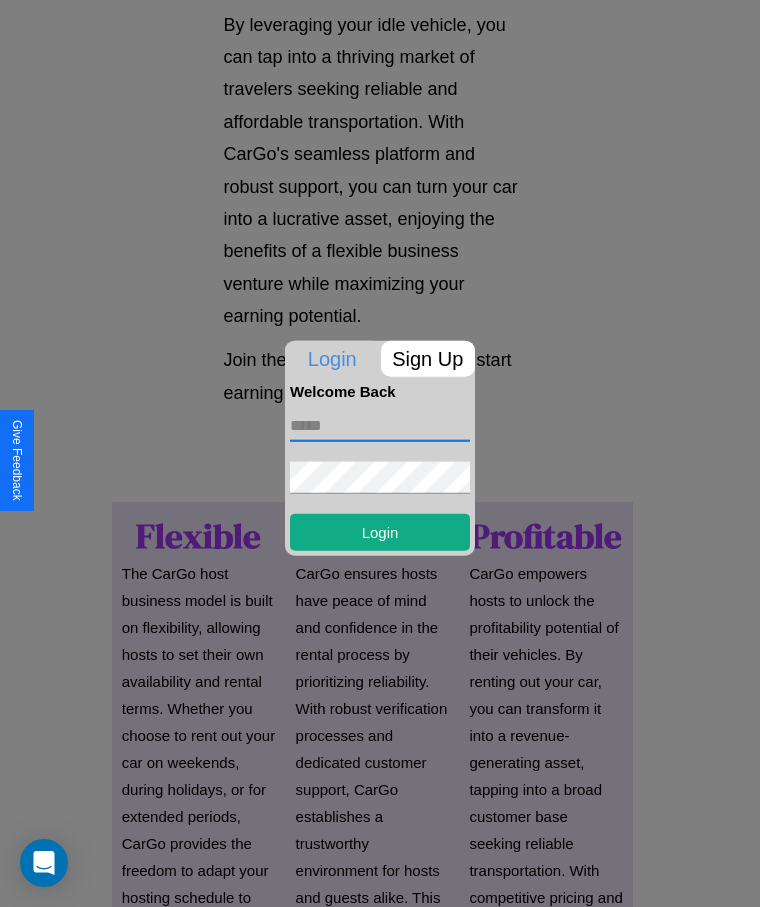 click at bounding box center (380, 425) 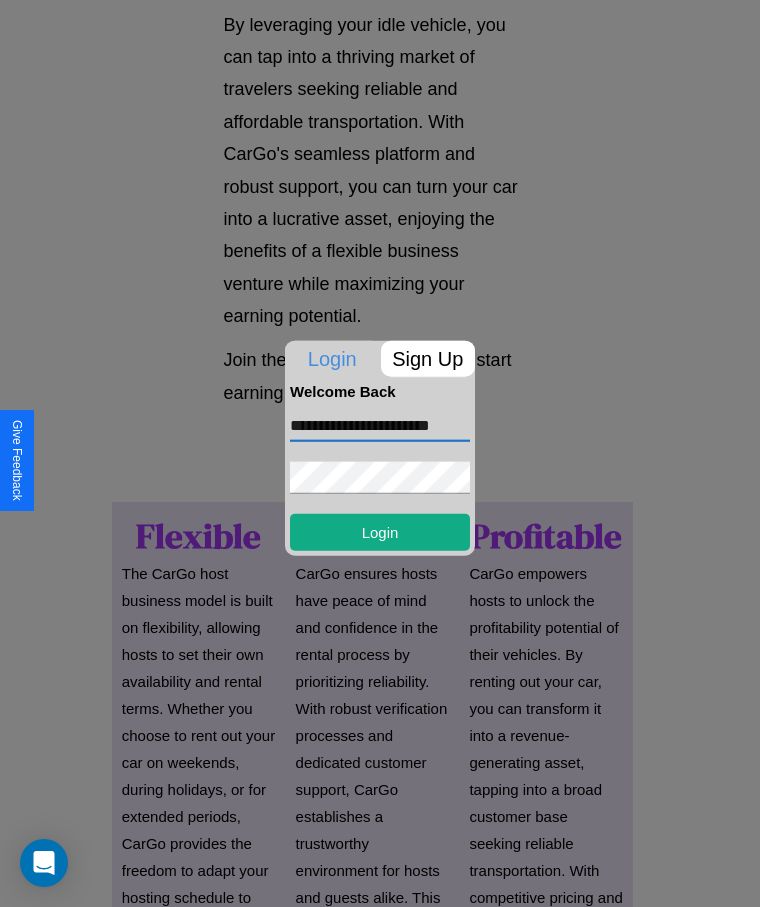 scroll, scrollTop: 0, scrollLeft: 29, axis: horizontal 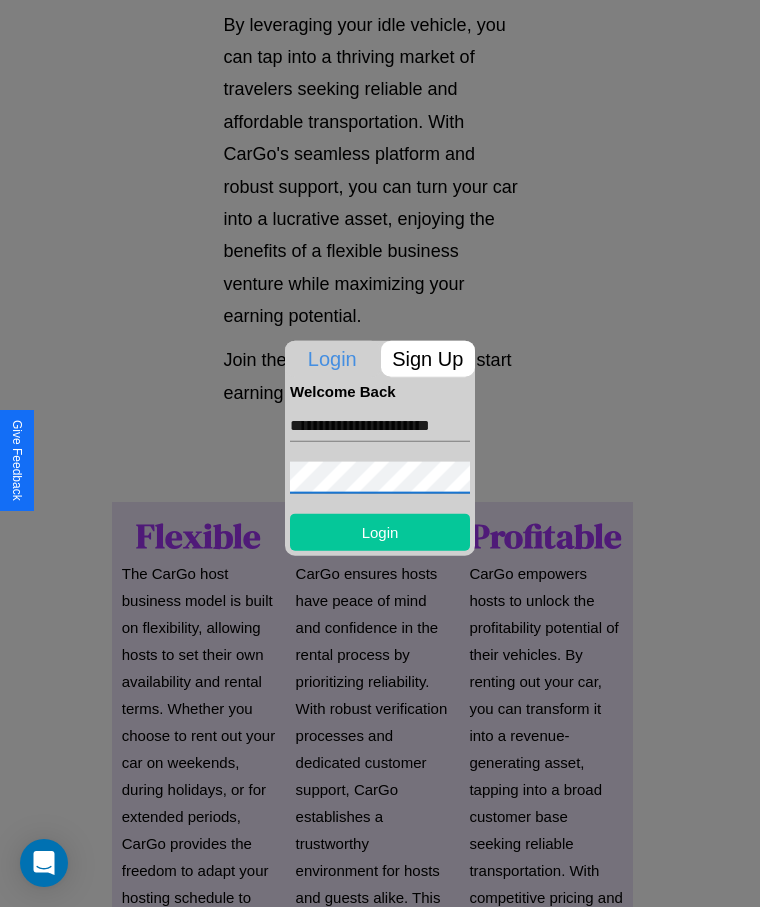 click on "Login" at bounding box center (380, 531) 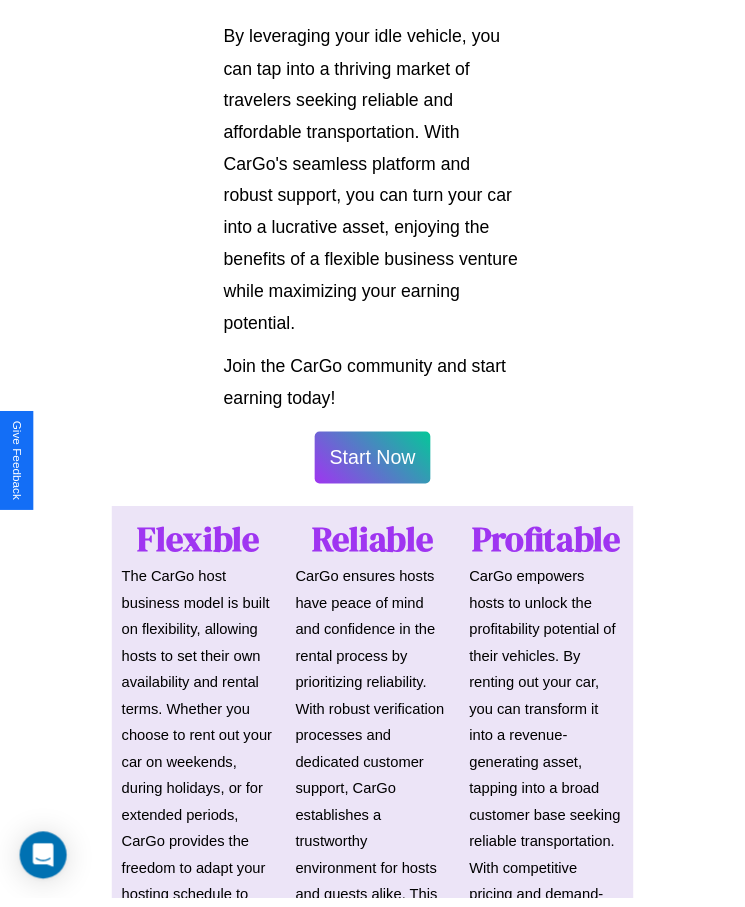 scroll, scrollTop: 1048, scrollLeft: 0, axis: vertical 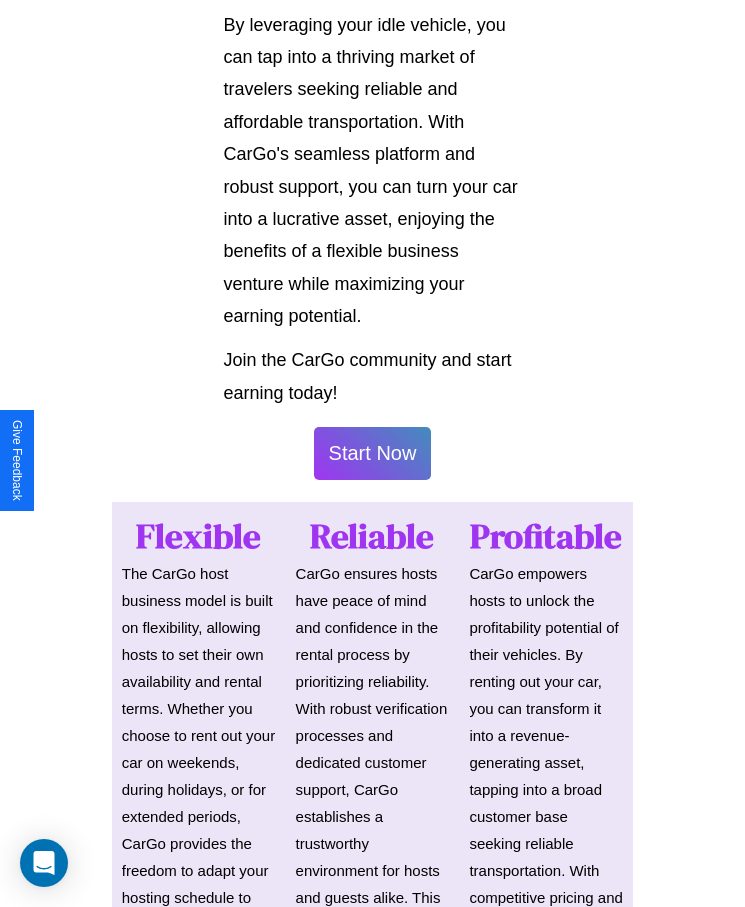 click on "Start Now" at bounding box center [373, 453] 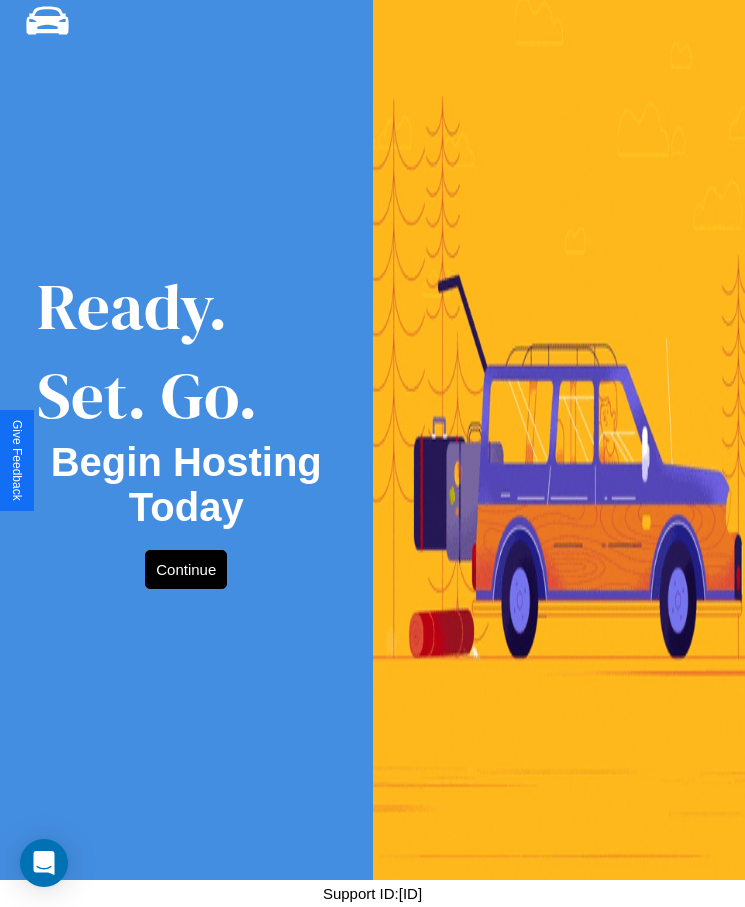 scroll, scrollTop: 0, scrollLeft: 0, axis: both 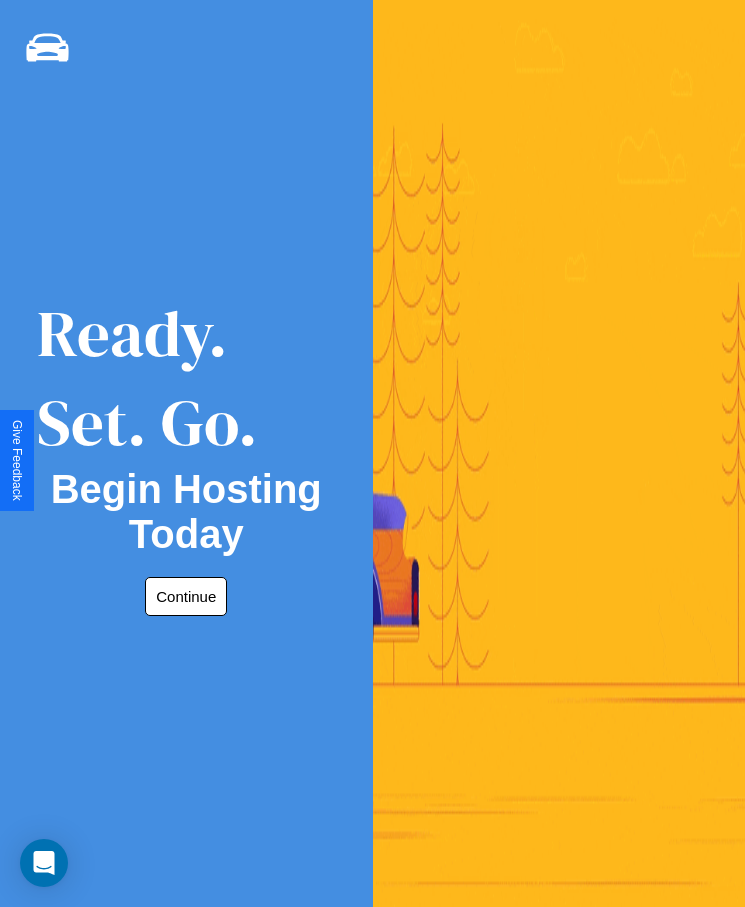 click on "Continue" at bounding box center [186, 596] 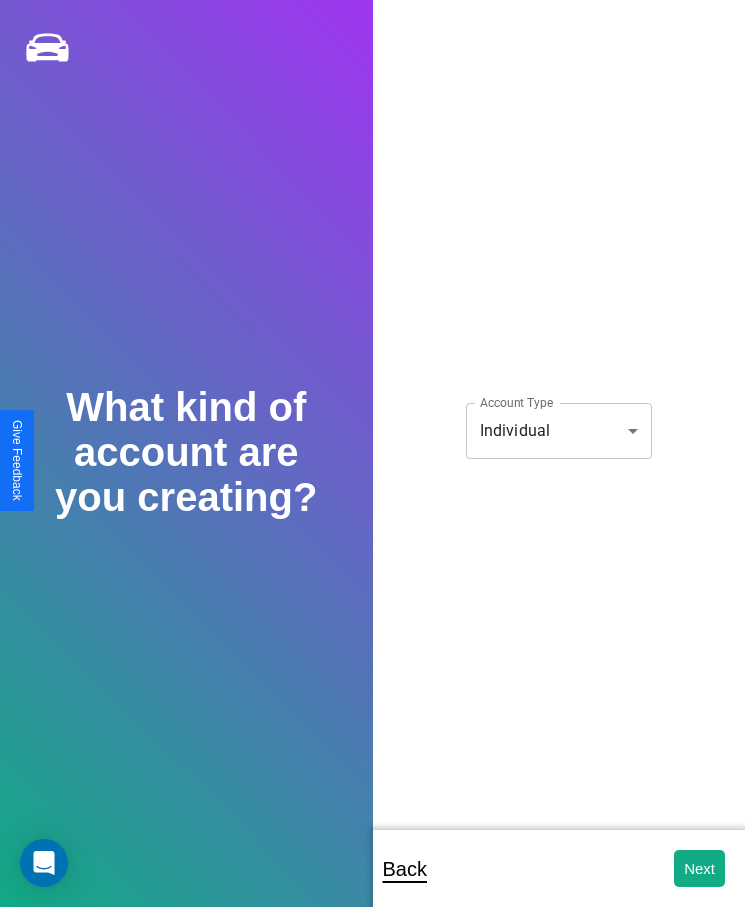 click on "**********" at bounding box center [372, 467] 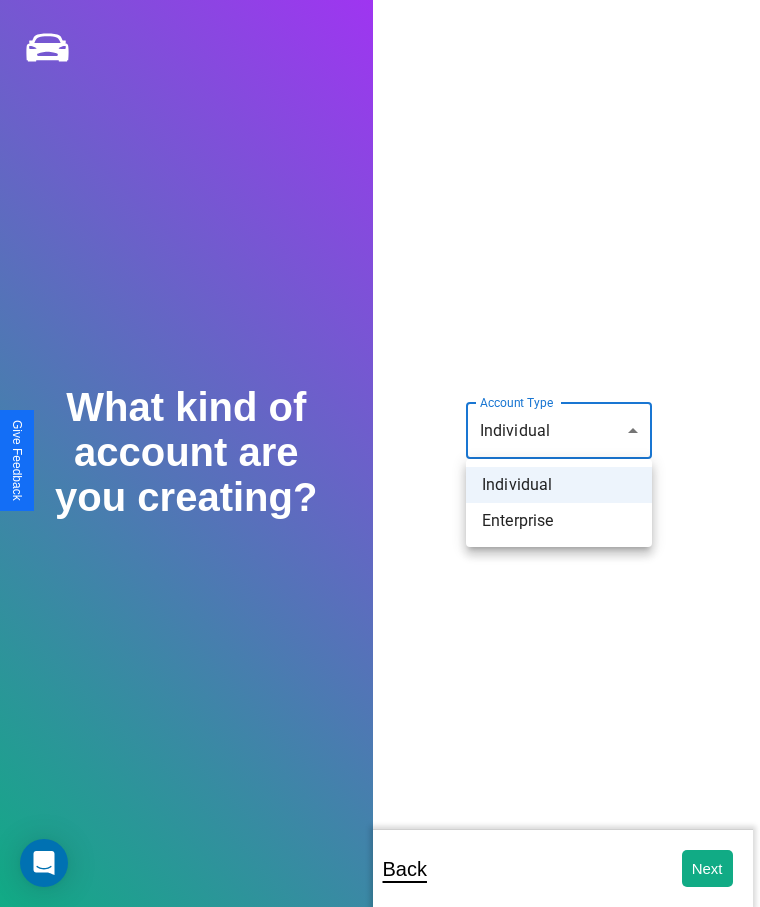 click on "Individual" at bounding box center (559, 485) 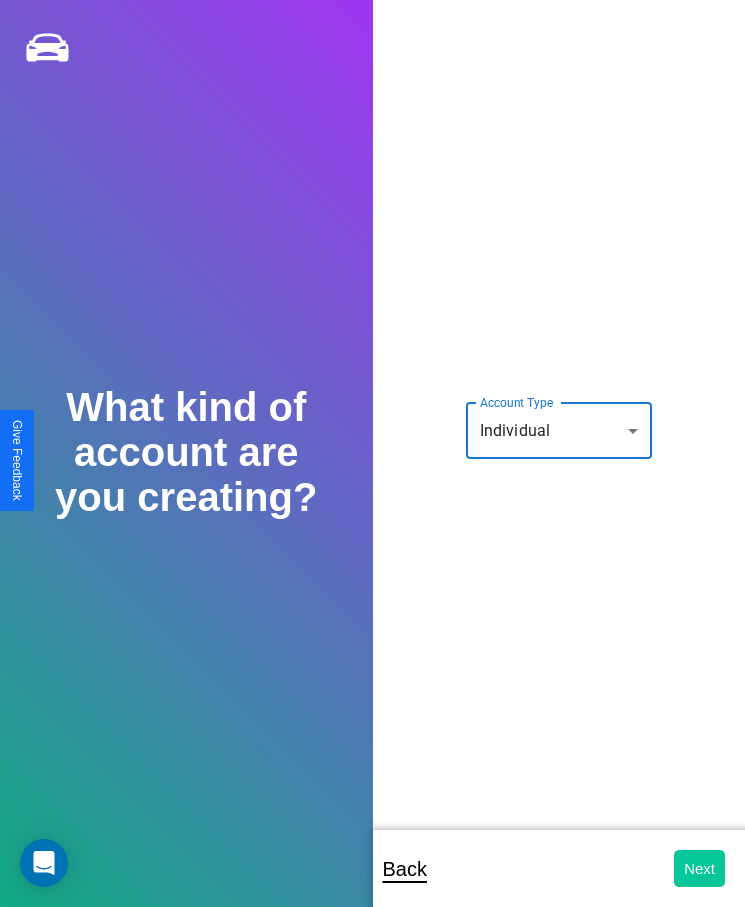 click on "Next" at bounding box center [699, 868] 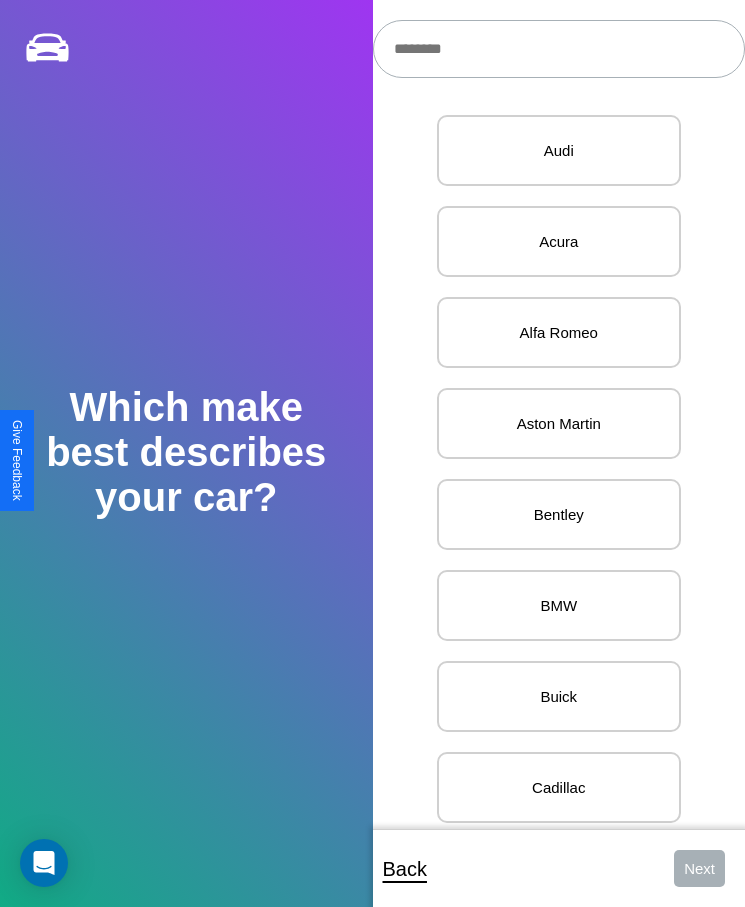 scroll, scrollTop: 27, scrollLeft: 0, axis: vertical 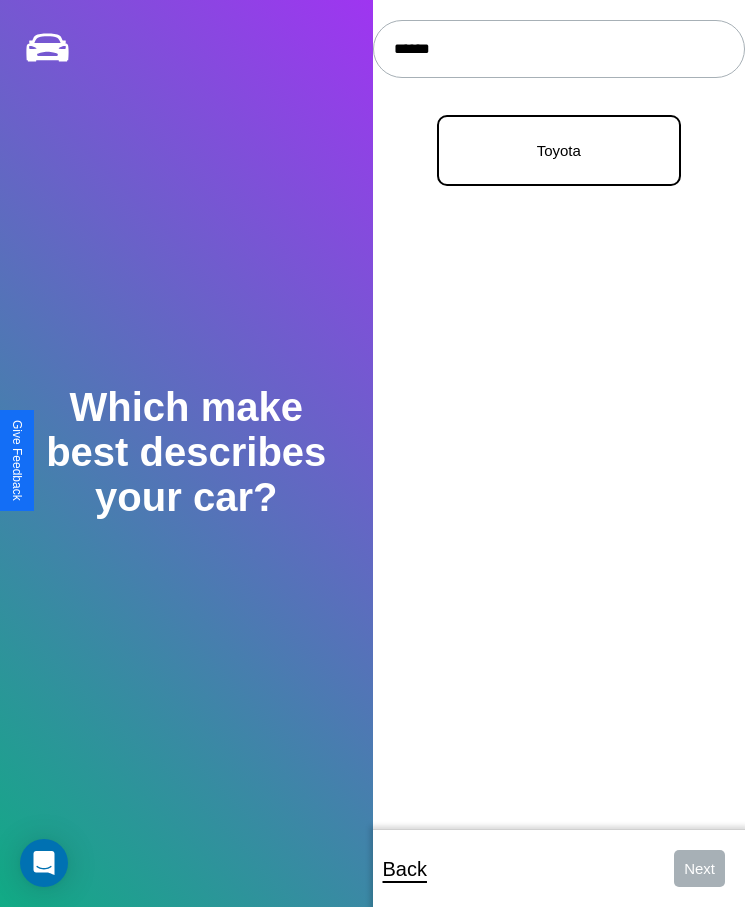 type on "******" 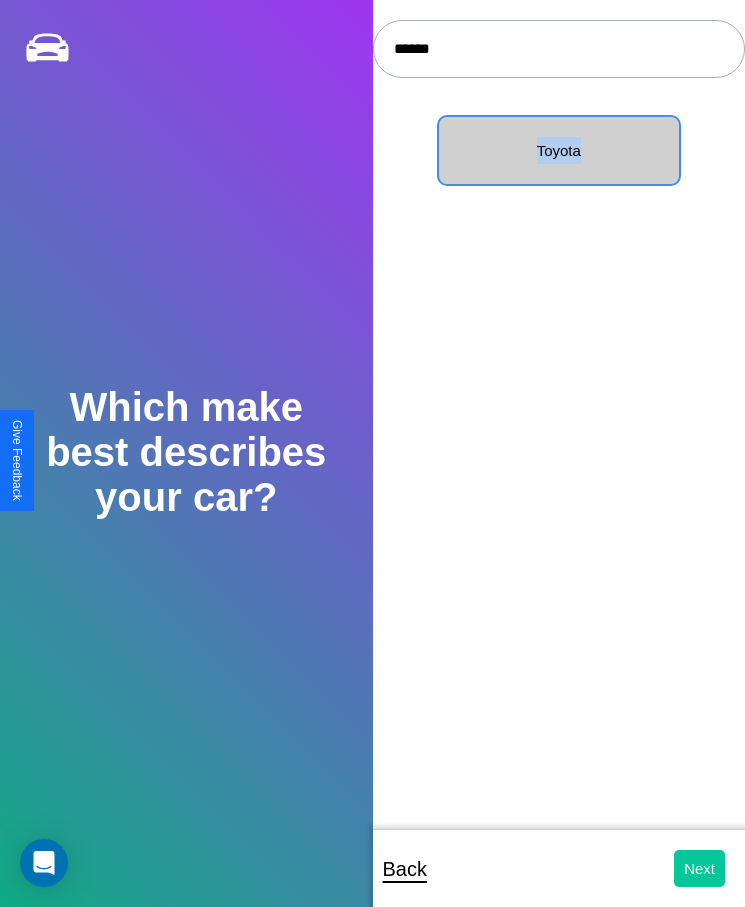 click on "Next" at bounding box center [699, 868] 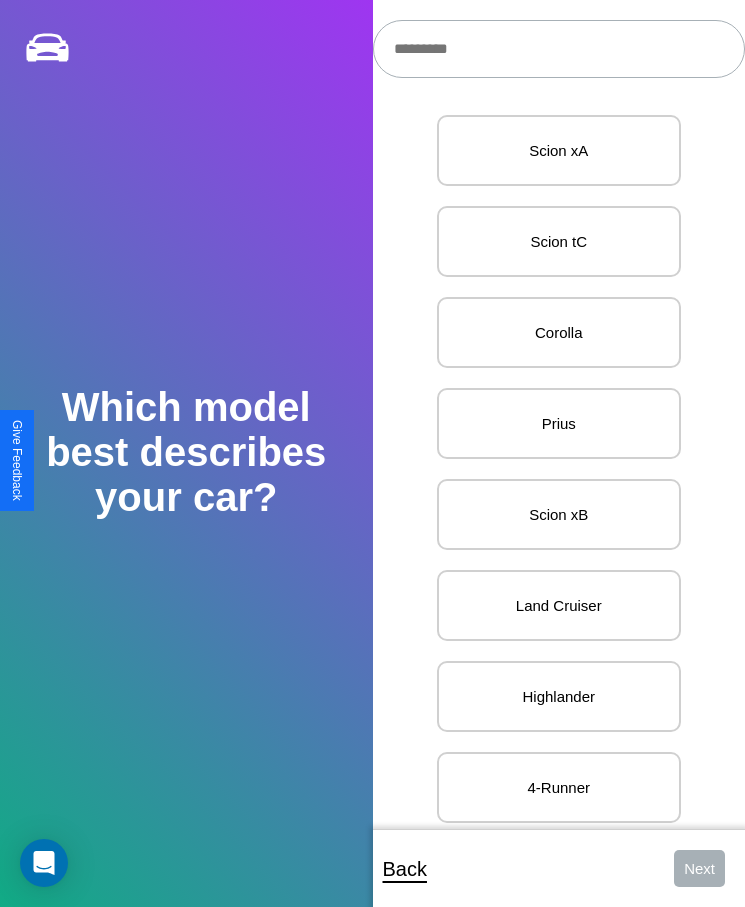scroll, scrollTop: 20, scrollLeft: 0, axis: vertical 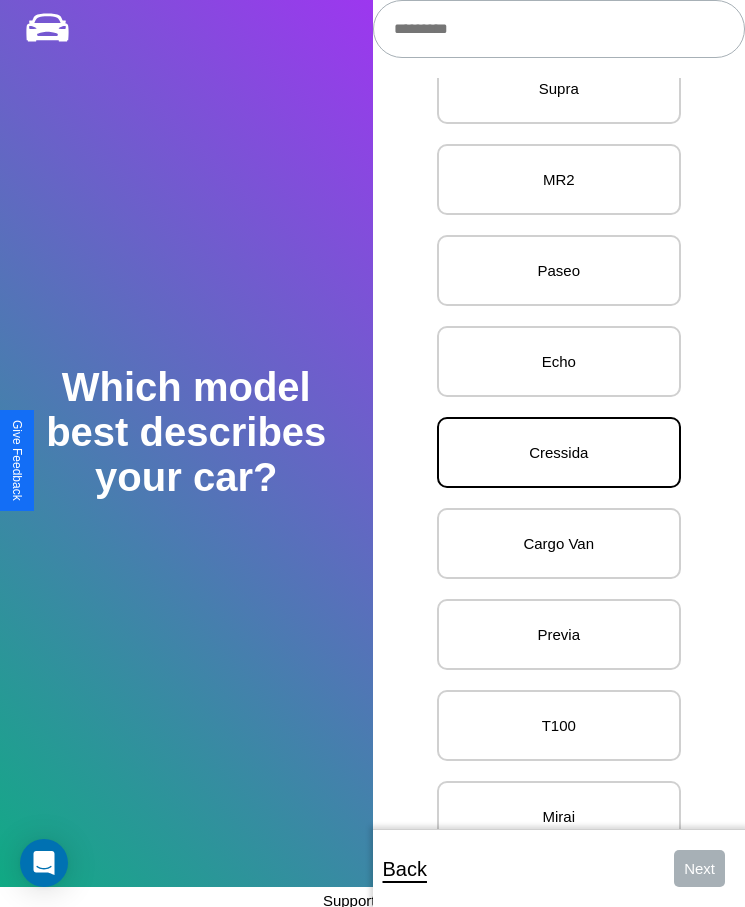click on "Cressida" at bounding box center [559, 452] 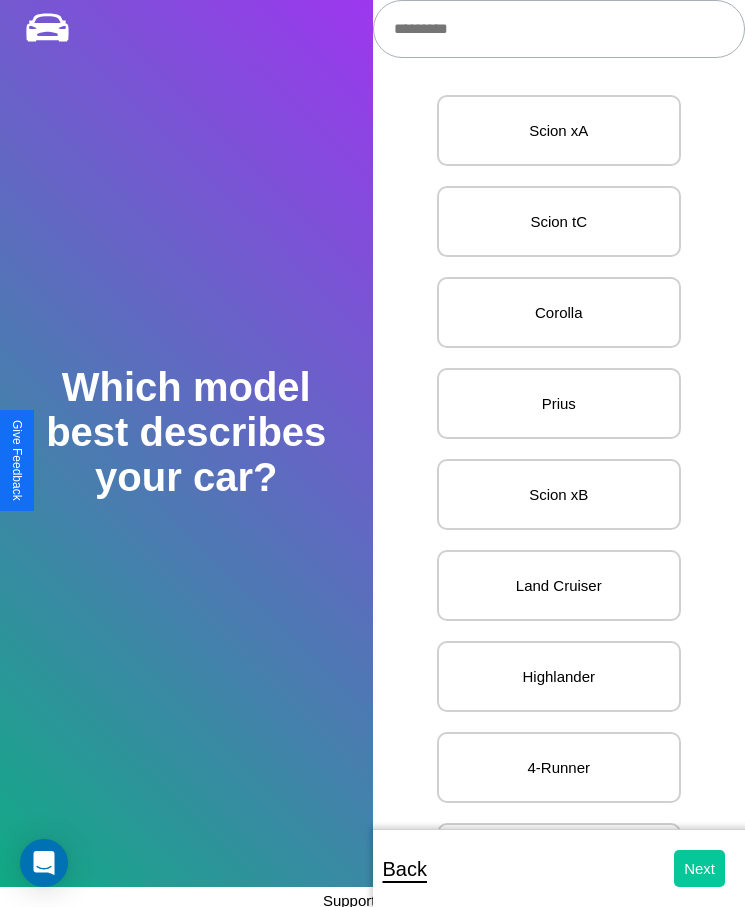 click on "Next" at bounding box center (699, 868) 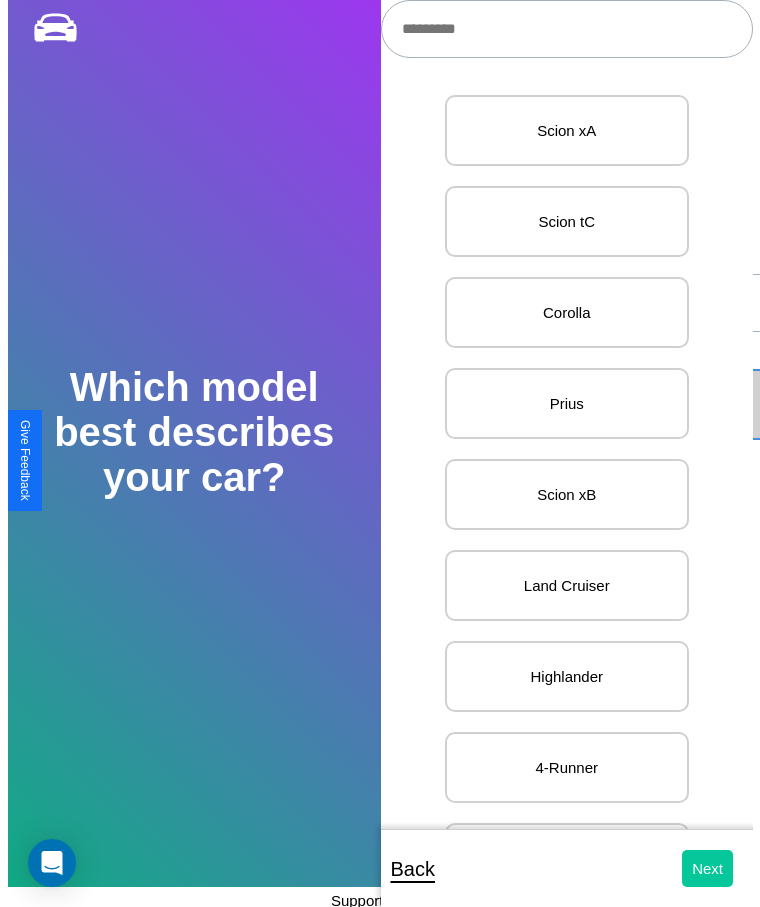 scroll, scrollTop: 0, scrollLeft: 0, axis: both 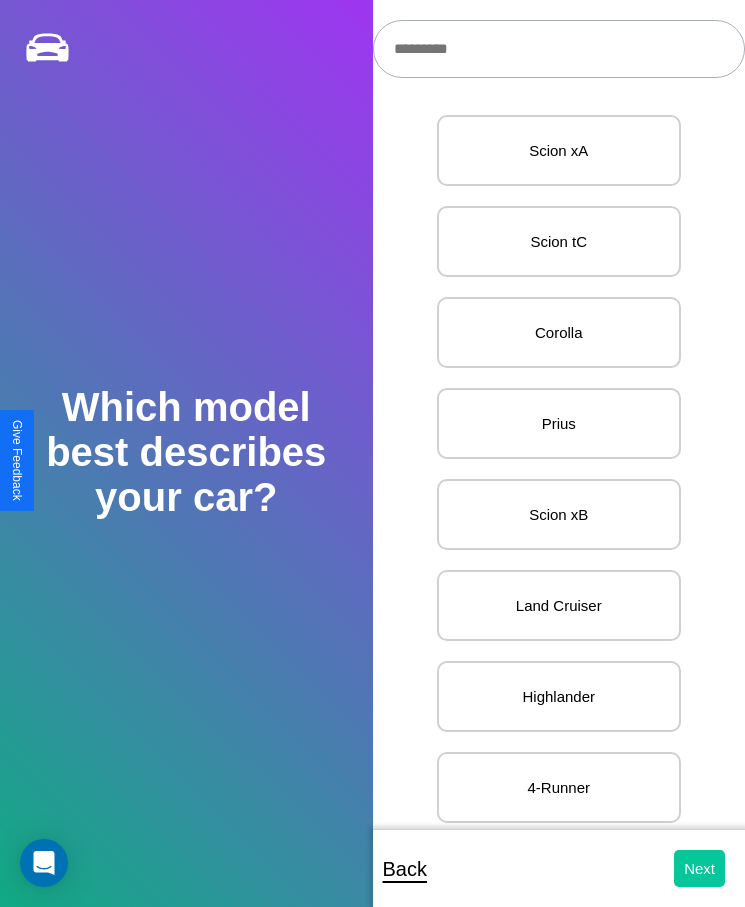 select on "*****" 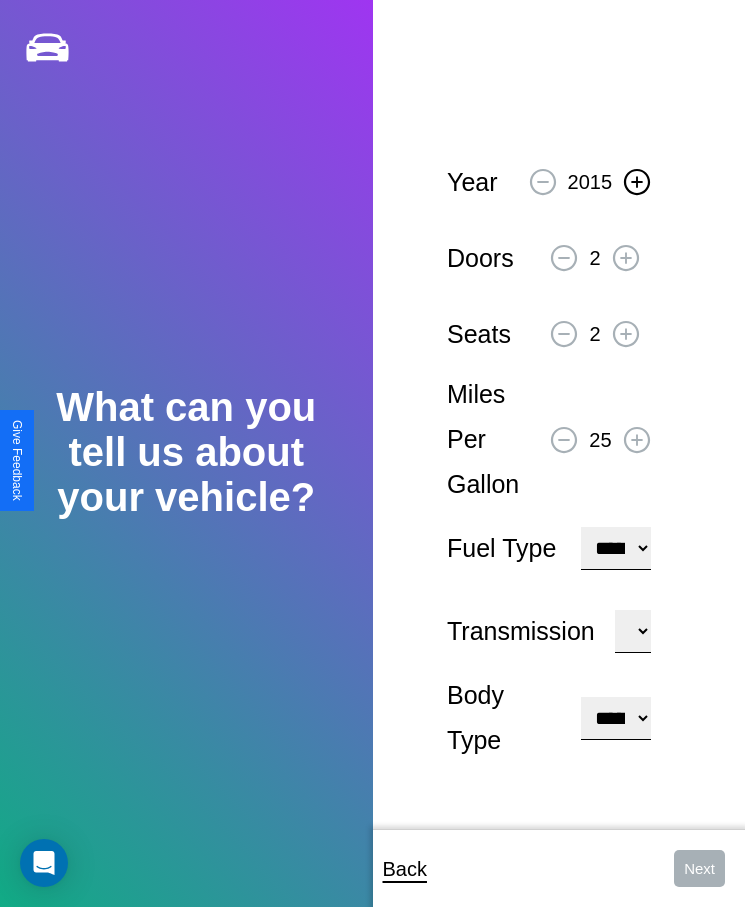 click 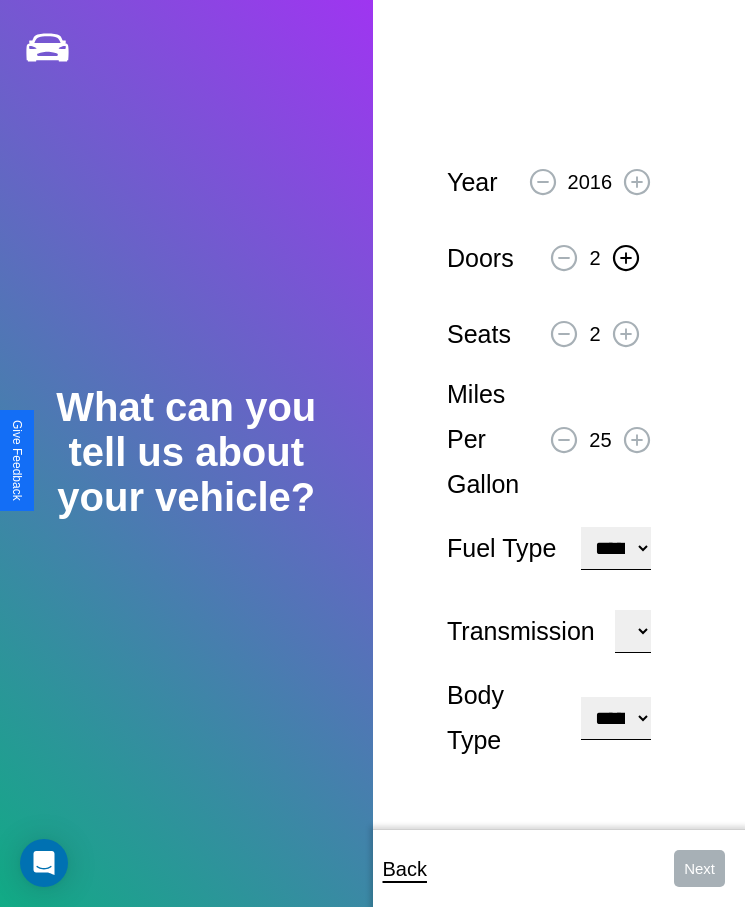 click 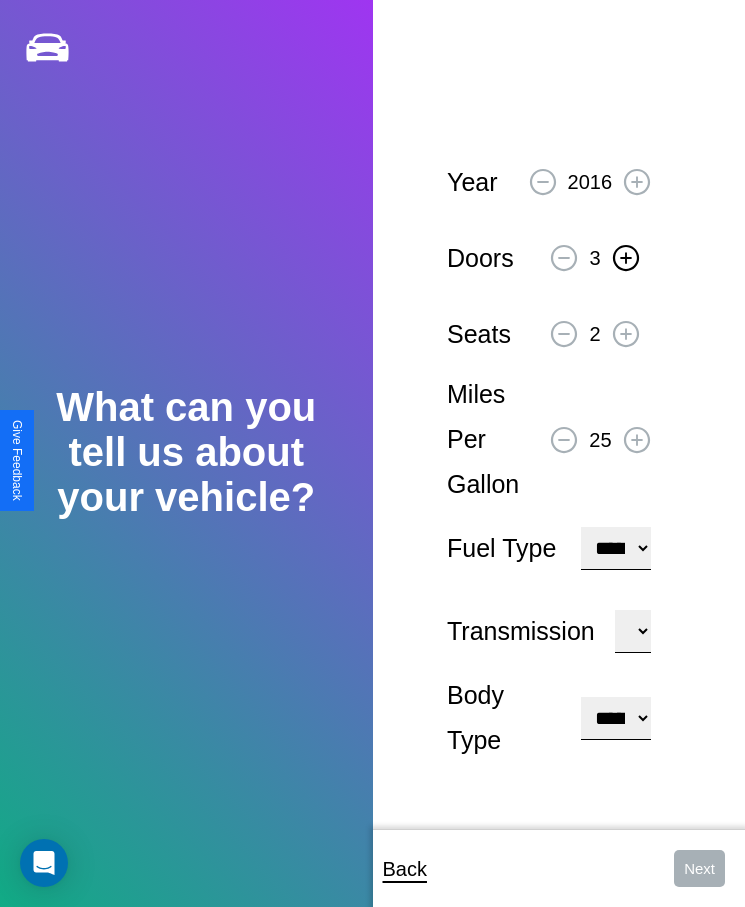 click 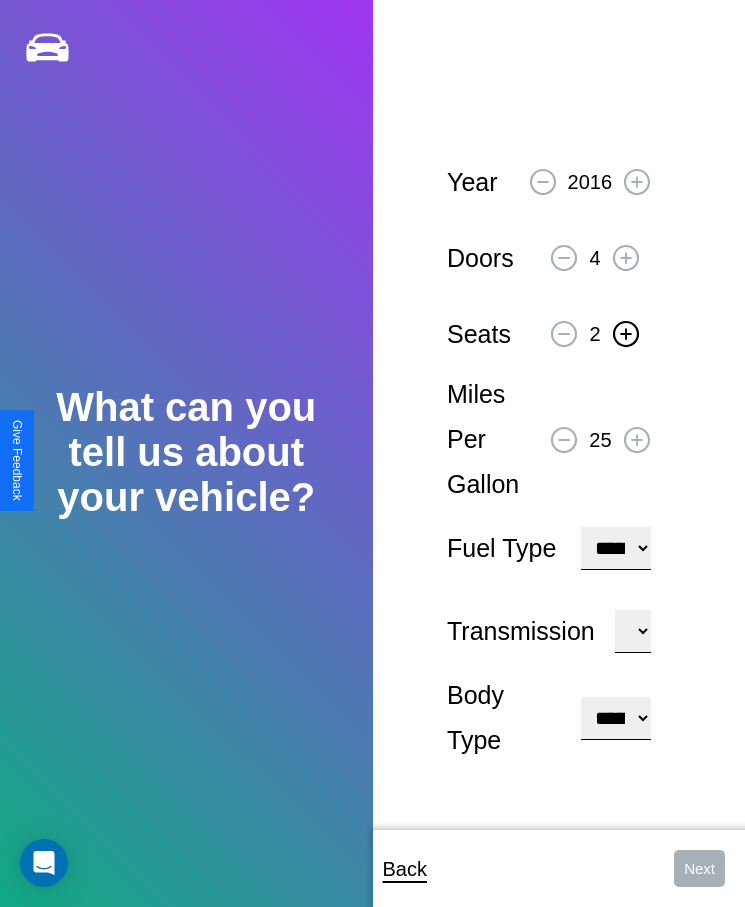 click 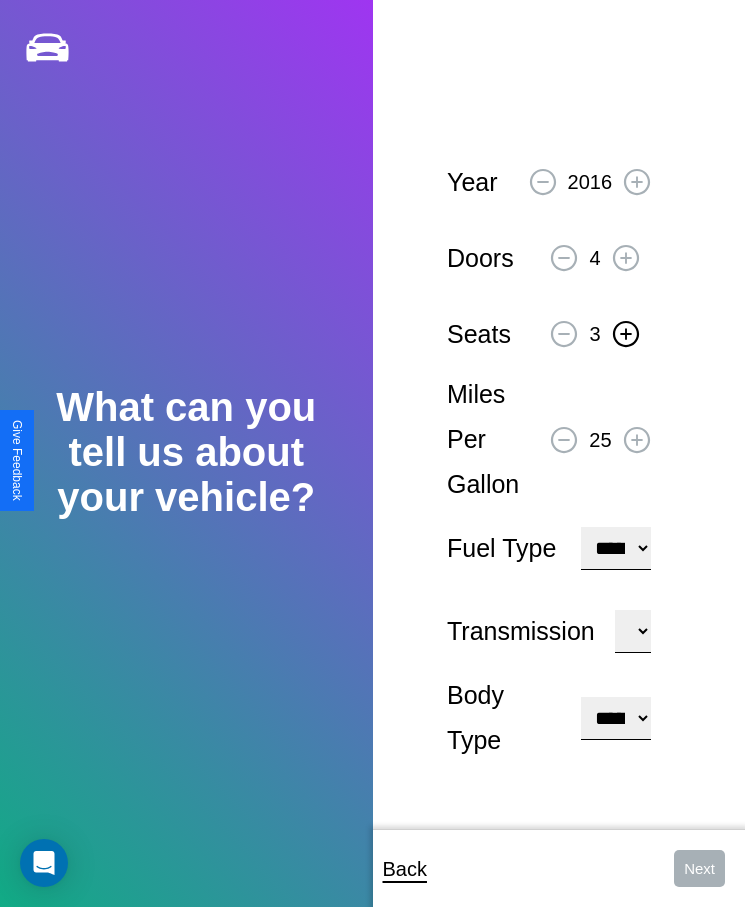 click 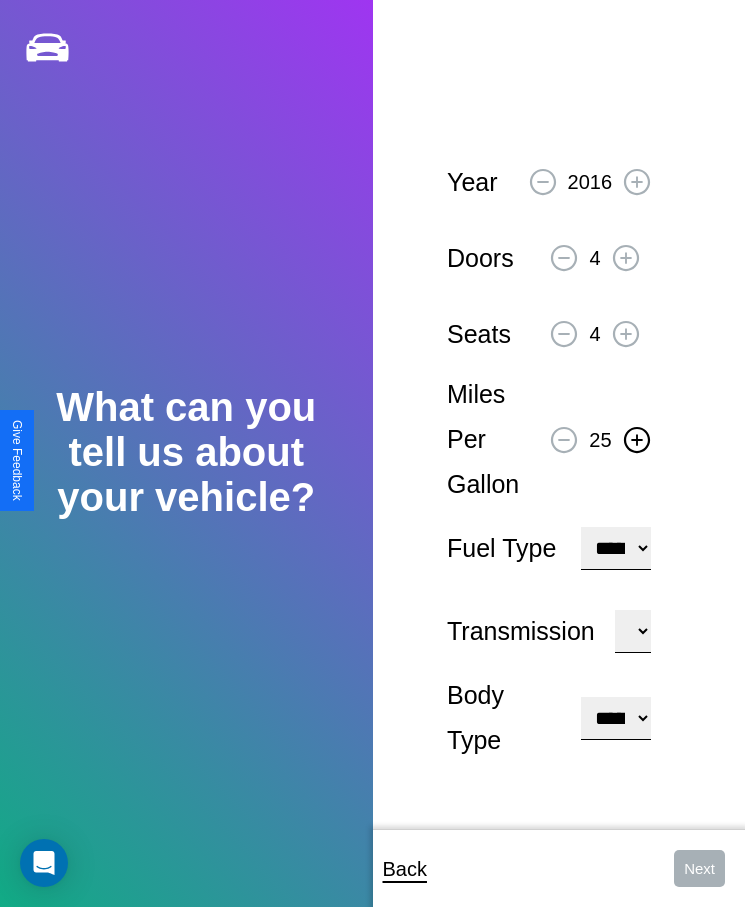 click 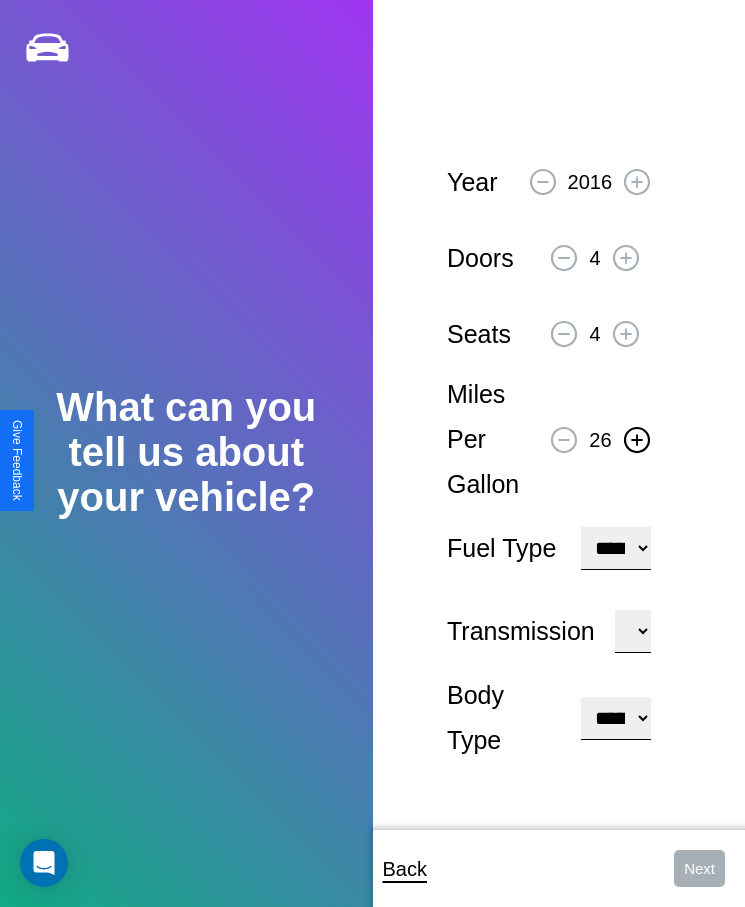 click 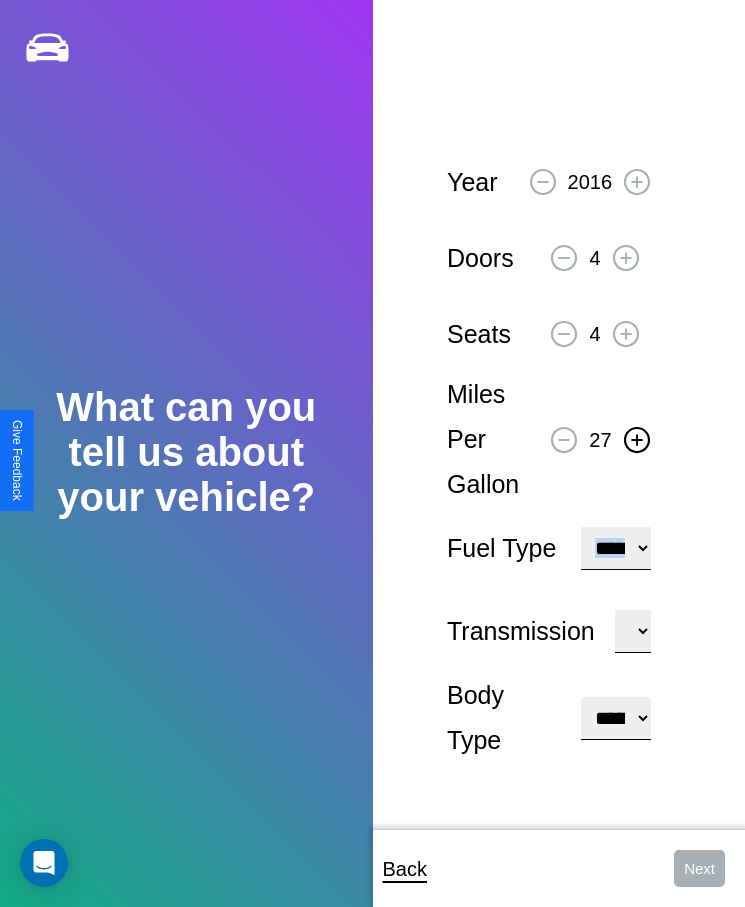 click on "**********" at bounding box center [615, 548] 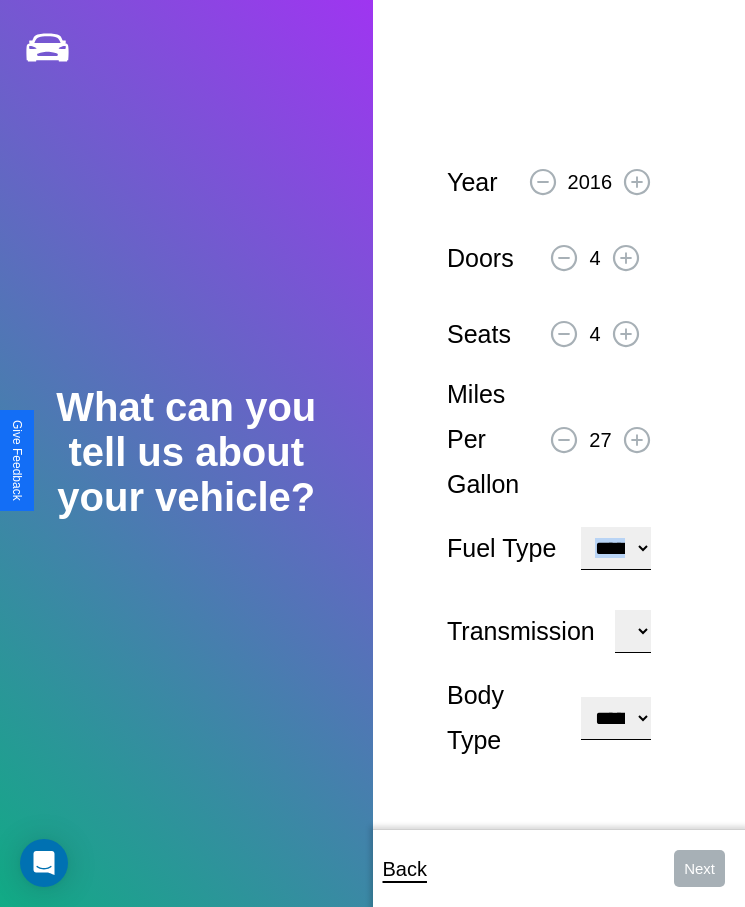 select on "******" 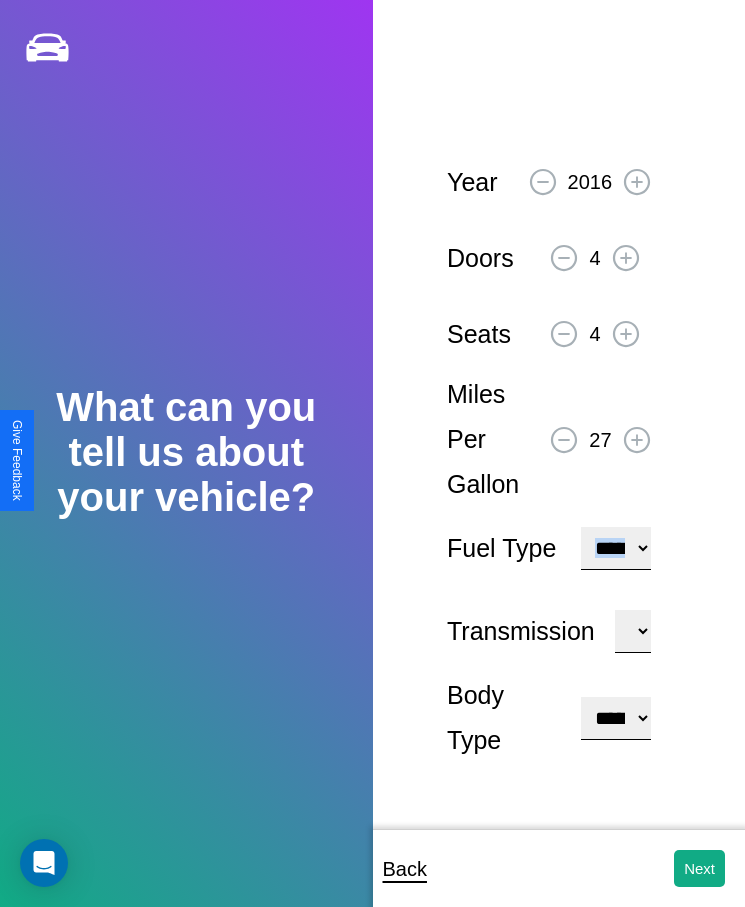 click on "**********" at bounding box center [615, 718] 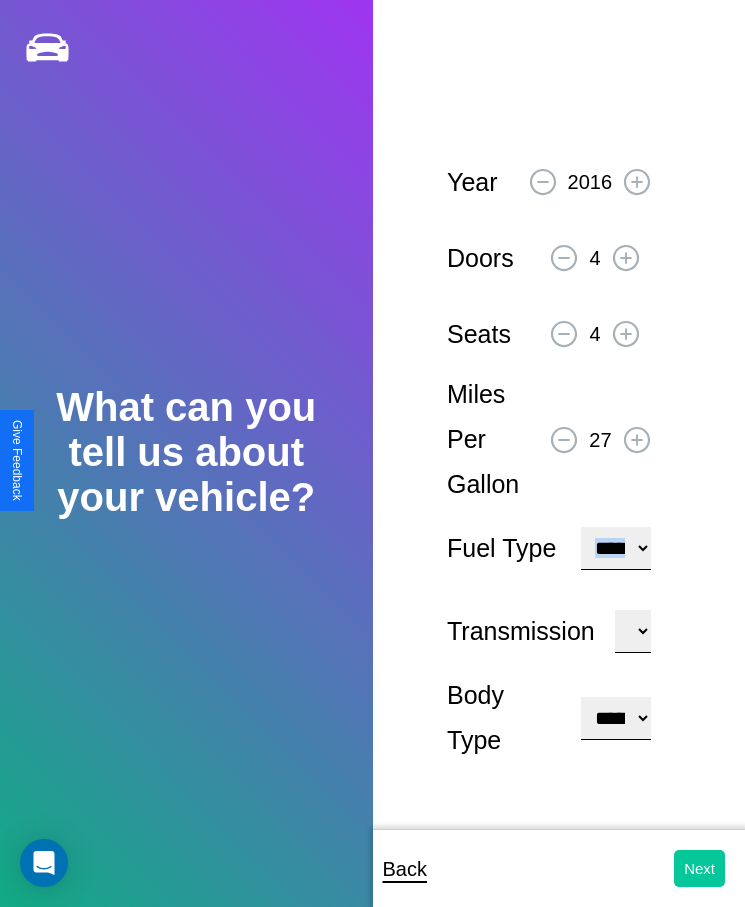 click on "Next" at bounding box center [699, 868] 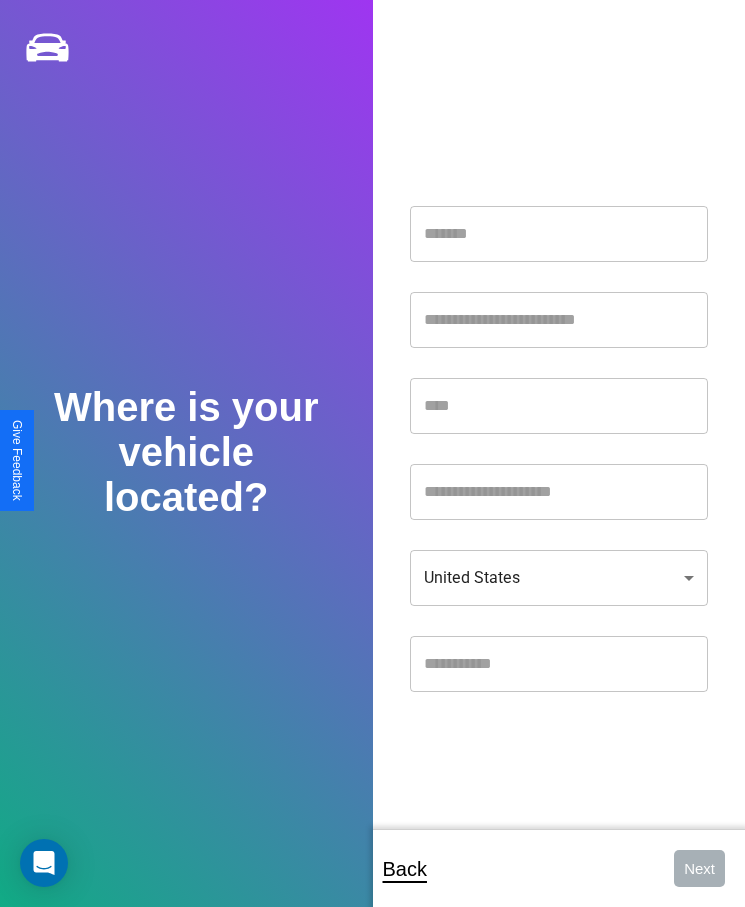 click at bounding box center (559, 234) 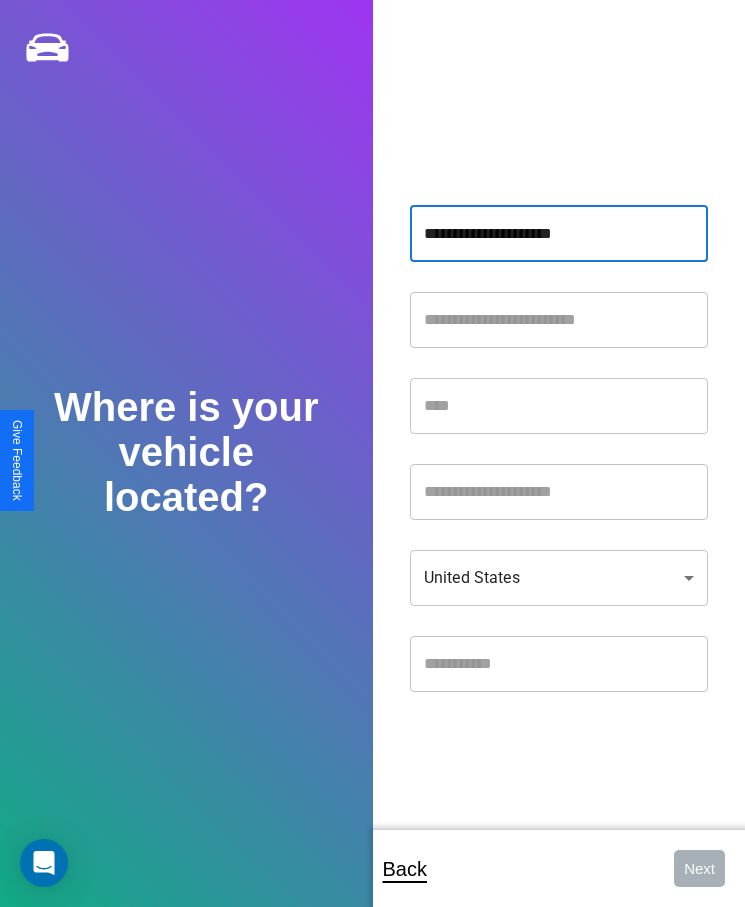 type on "**********" 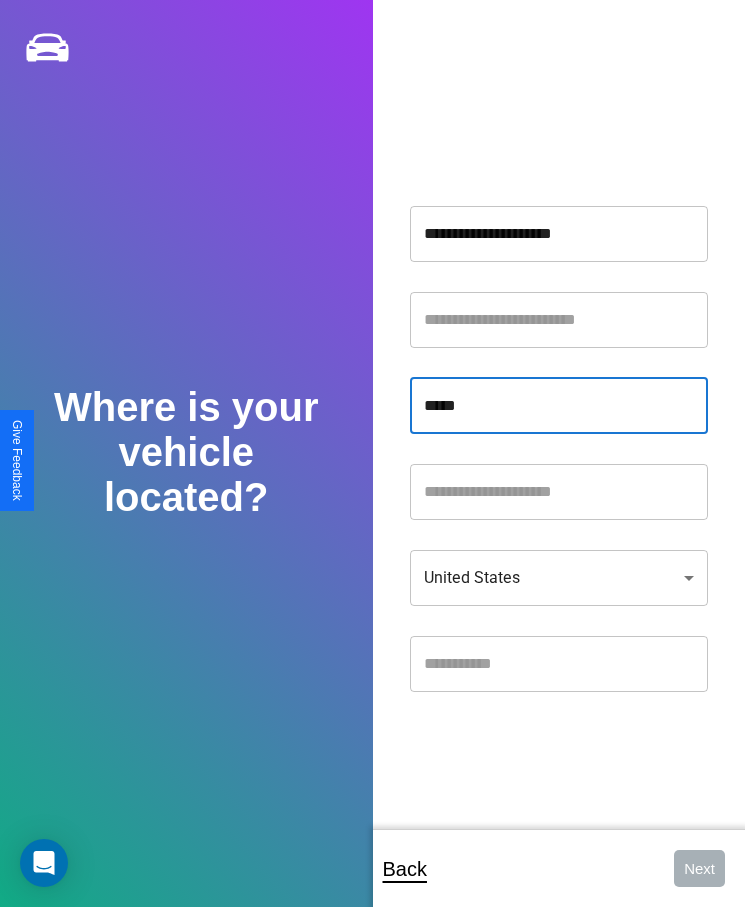 type on "*****" 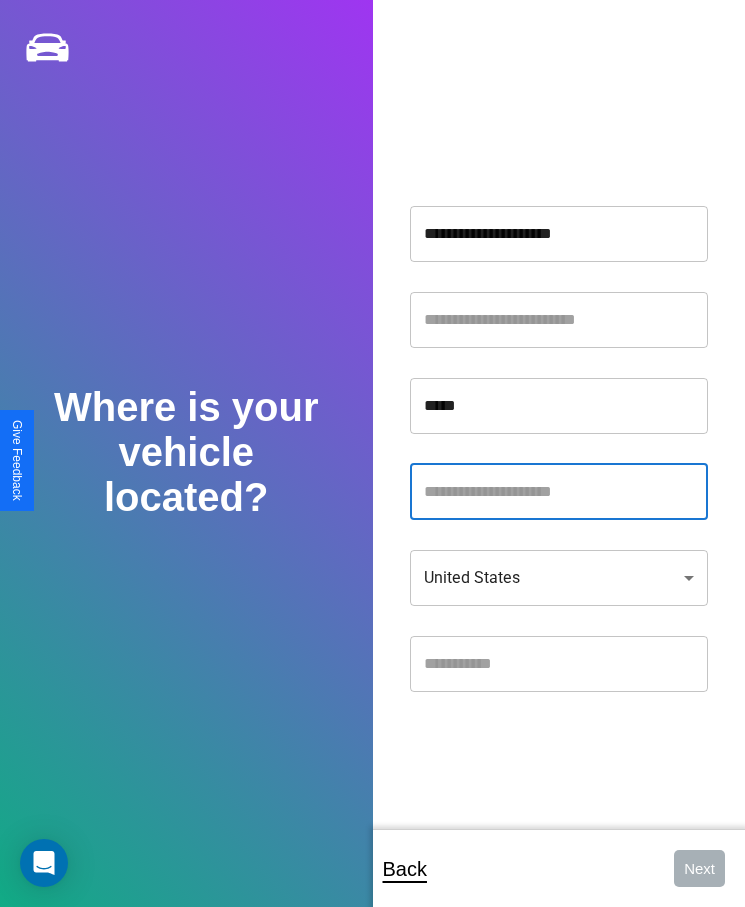 click at bounding box center (559, 492) 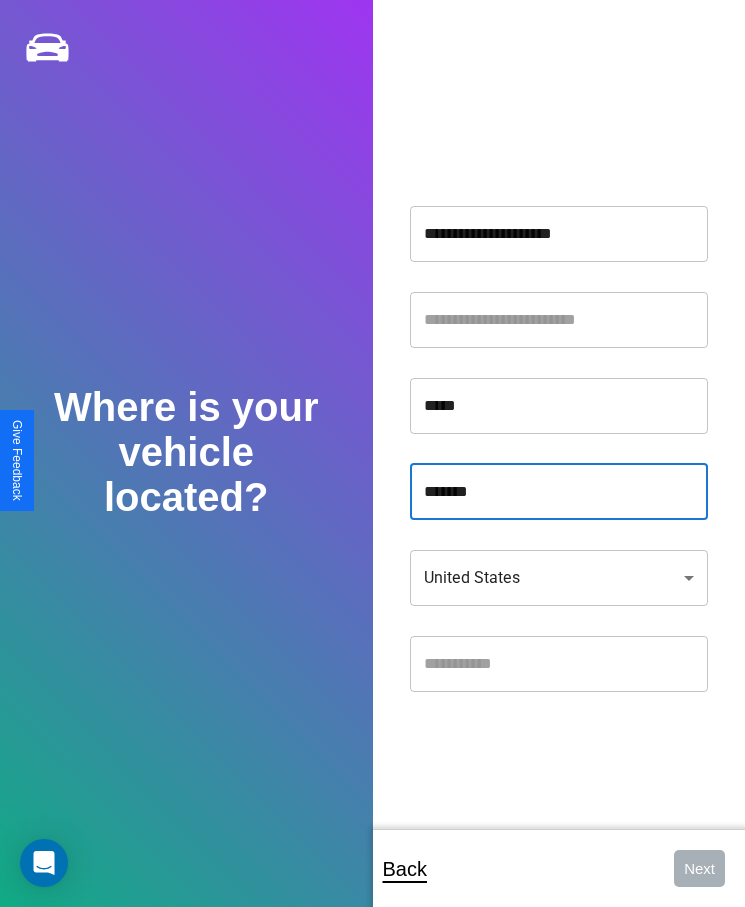 type on "*******" 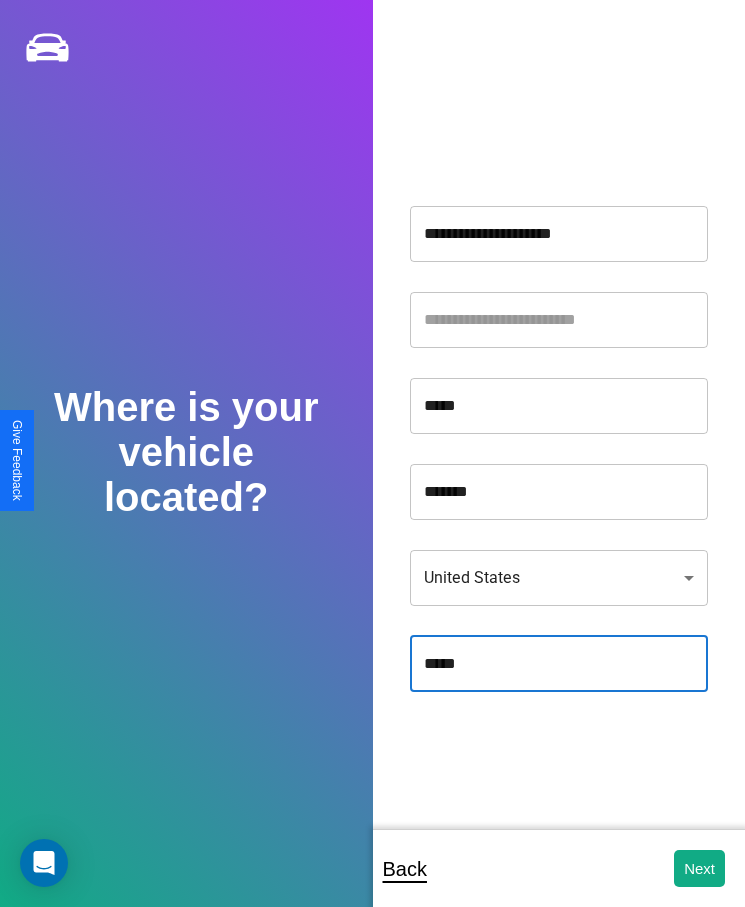 type on "*****" 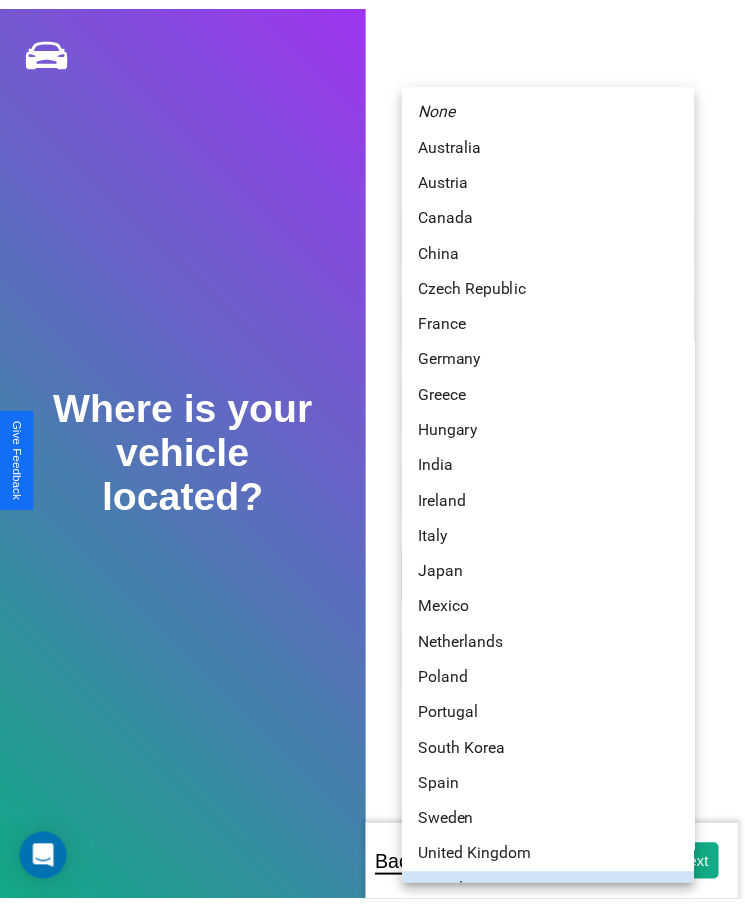 scroll, scrollTop: 25, scrollLeft: 0, axis: vertical 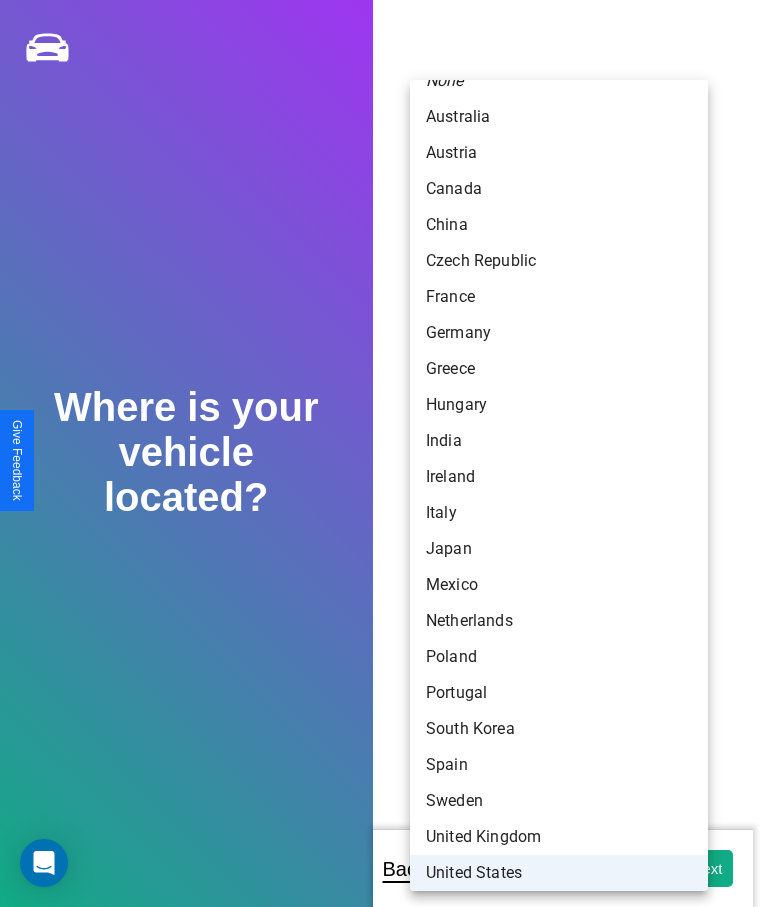 click on "United States" at bounding box center (559, 873) 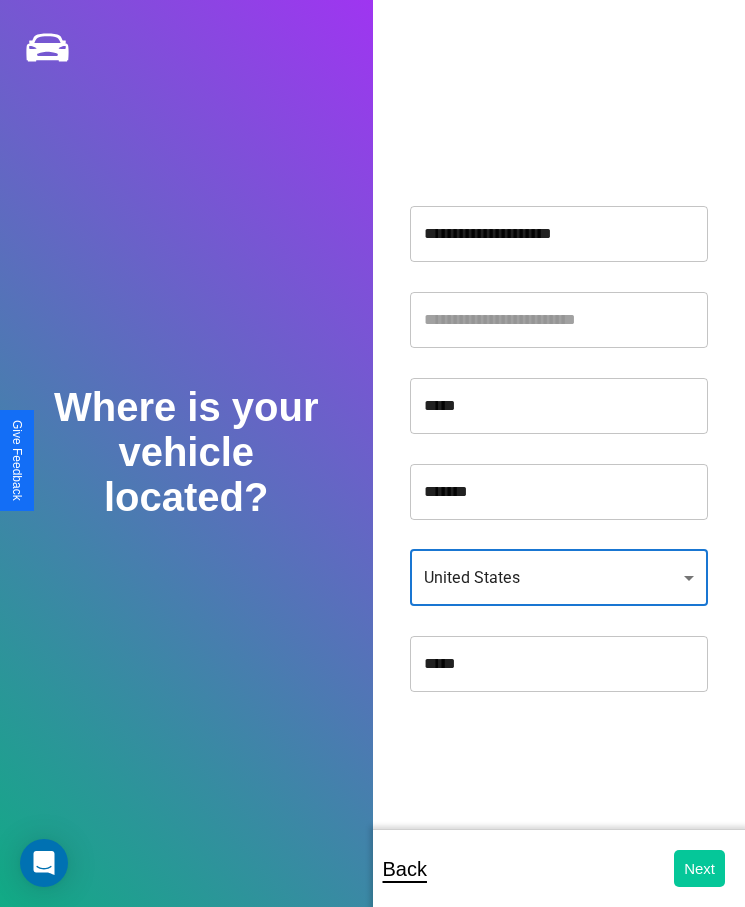 click on "Next" at bounding box center (699, 868) 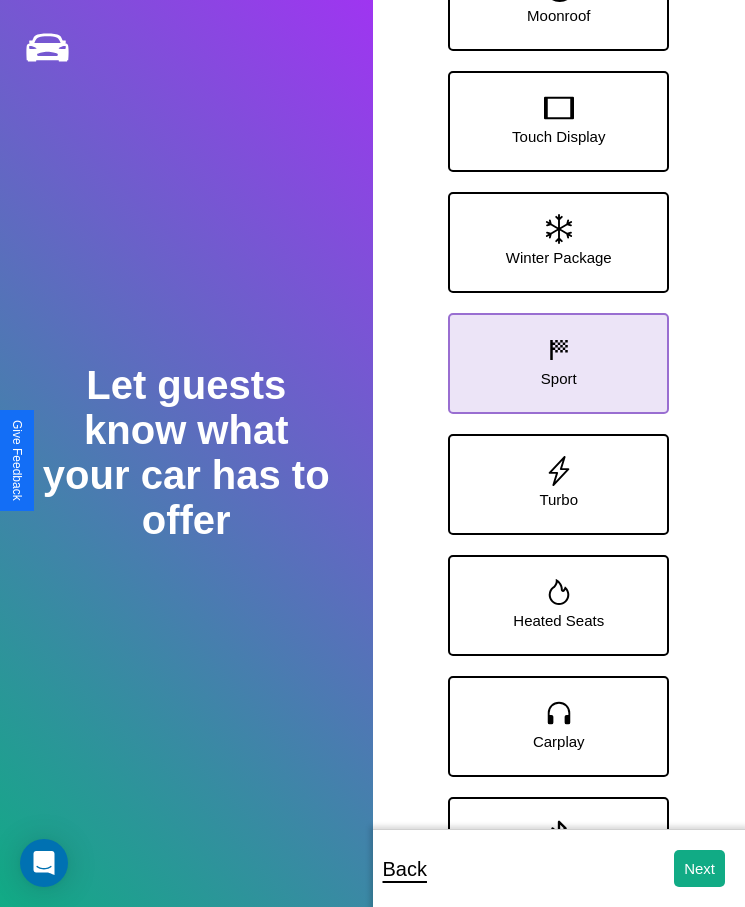 click 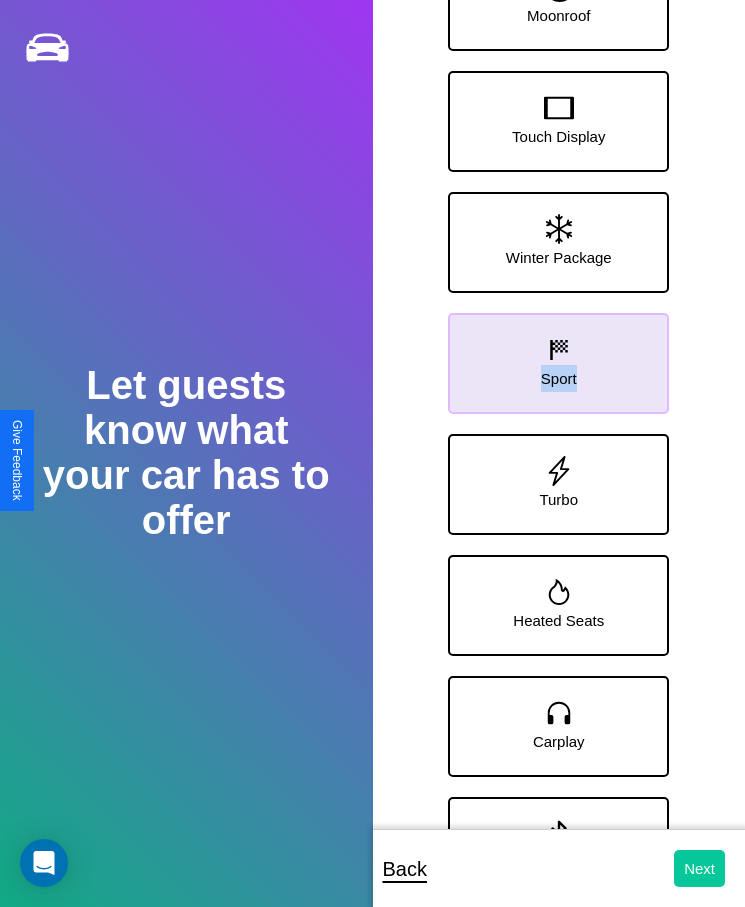 click on "Next" at bounding box center (699, 868) 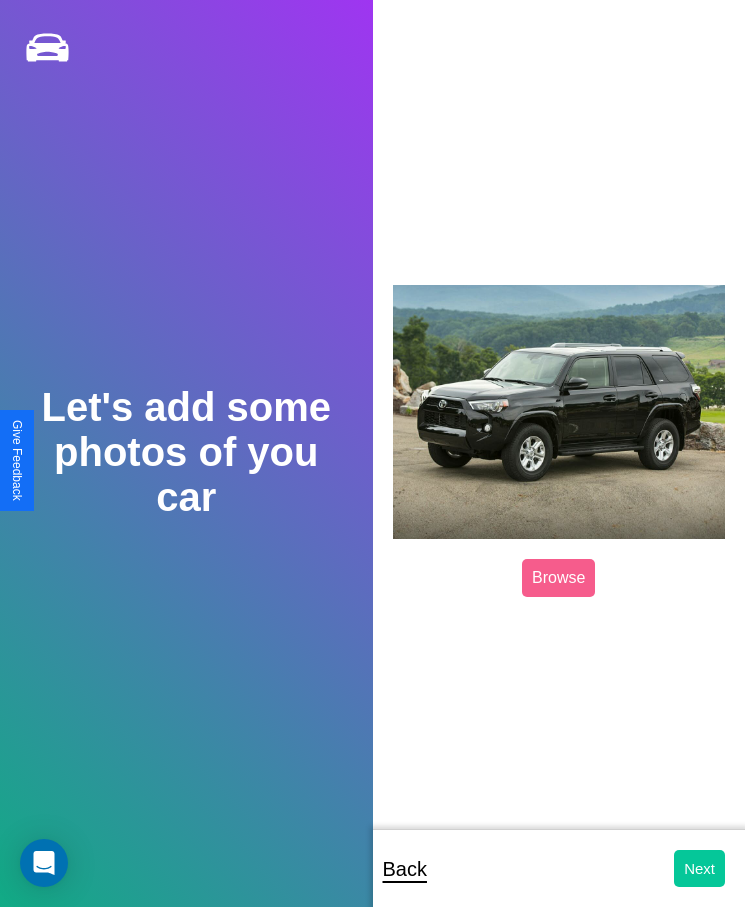 click on "Next" at bounding box center [699, 868] 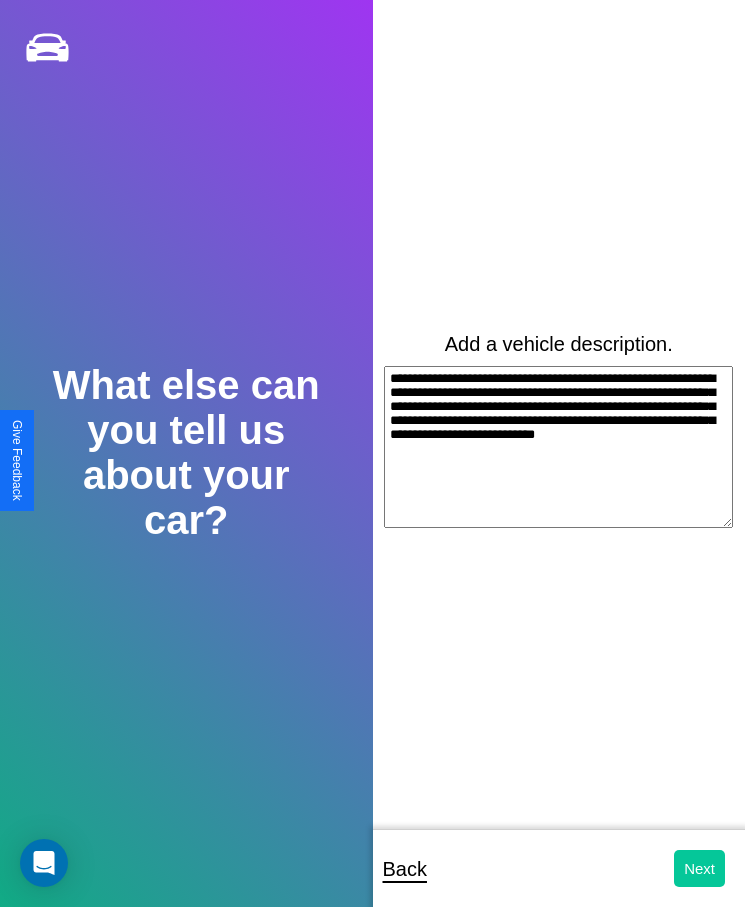 type on "**********" 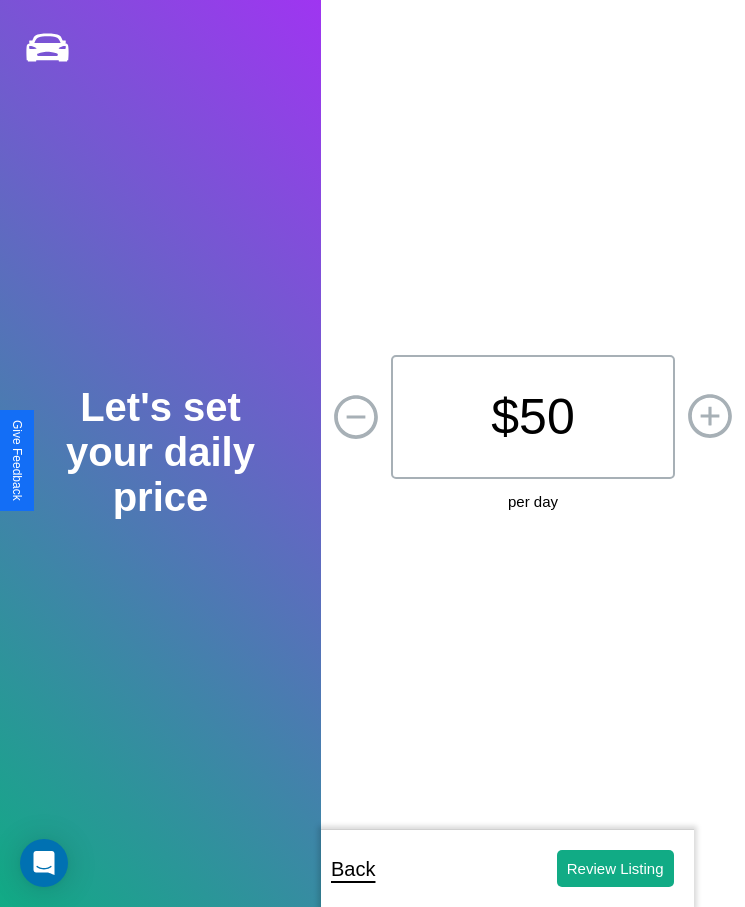 click on "$ 50" at bounding box center (533, 417) 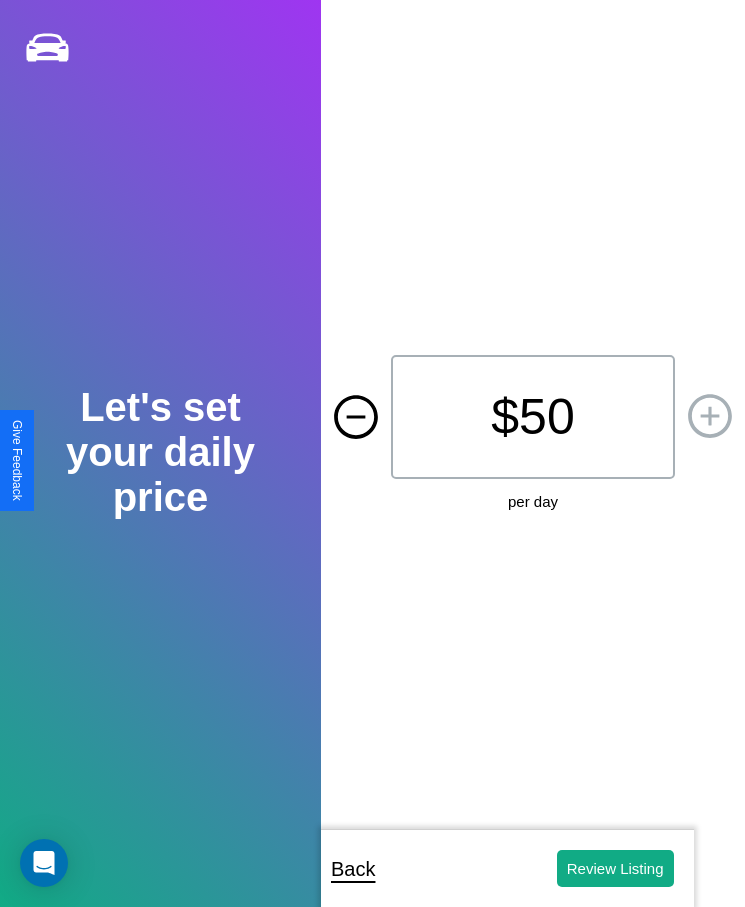 click 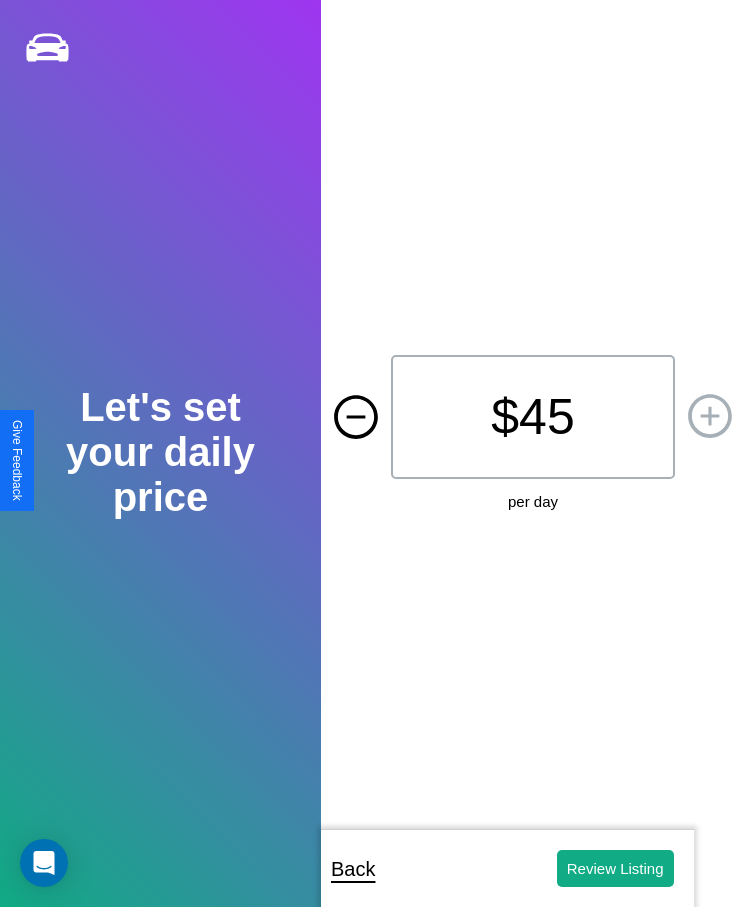 click 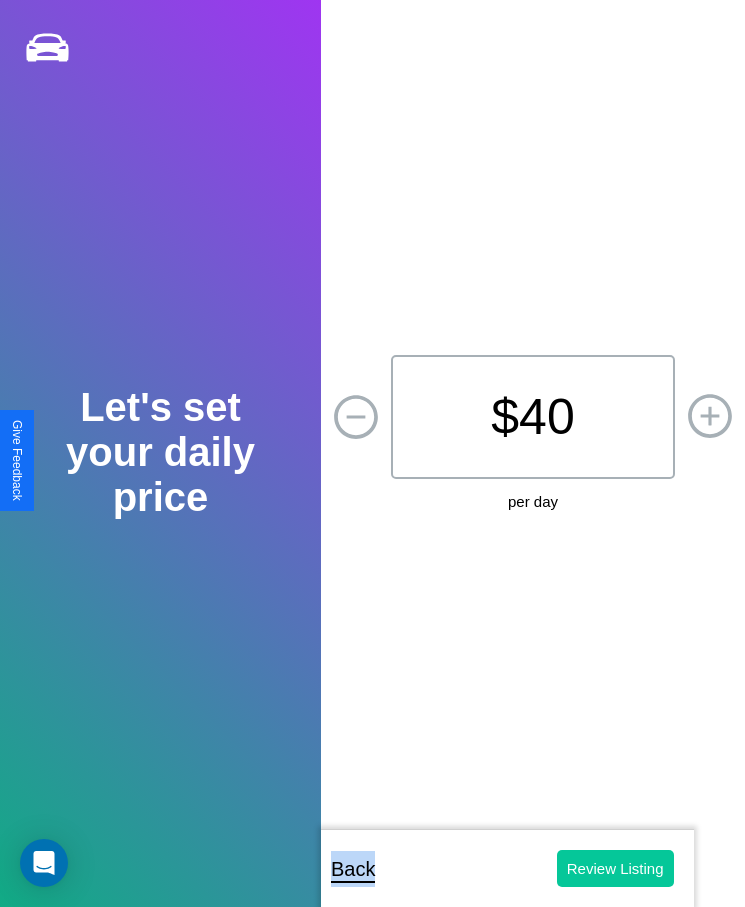 click on "Review Listing" at bounding box center [615, 868] 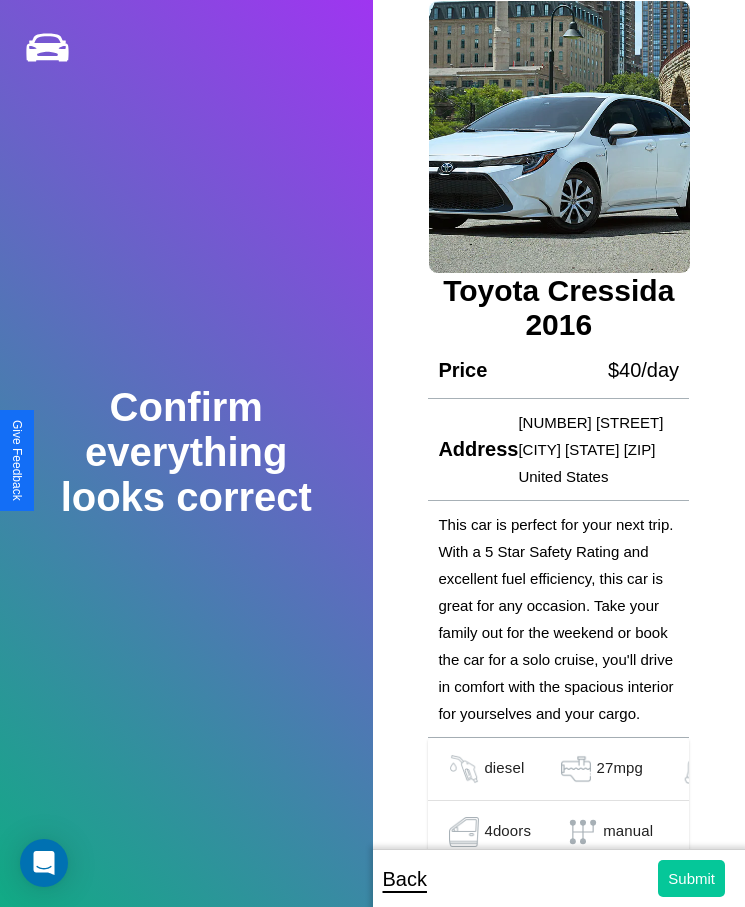 click on "Submit" at bounding box center [691, 878] 